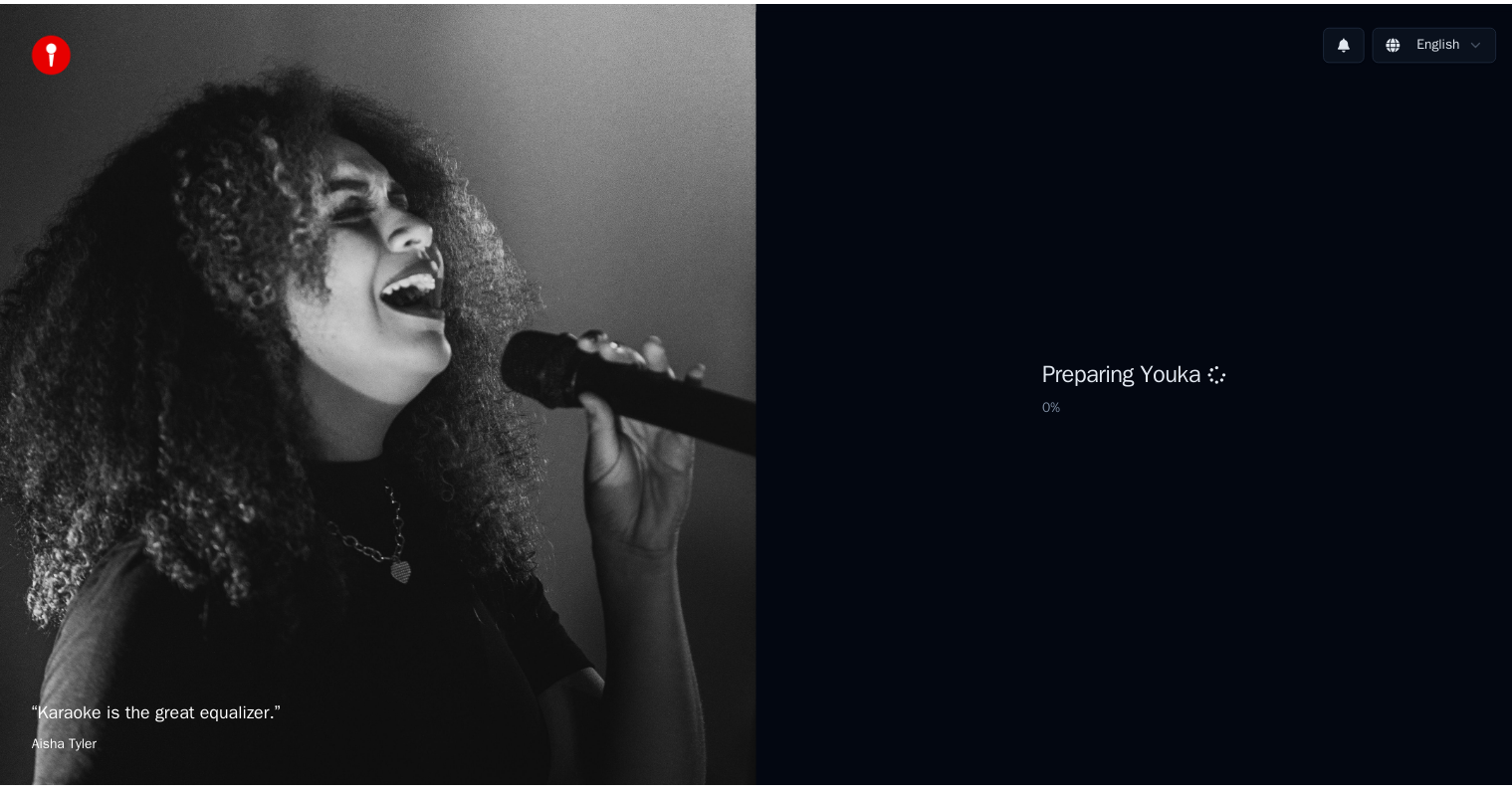 scroll, scrollTop: 0, scrollLeft: 0, axis: both 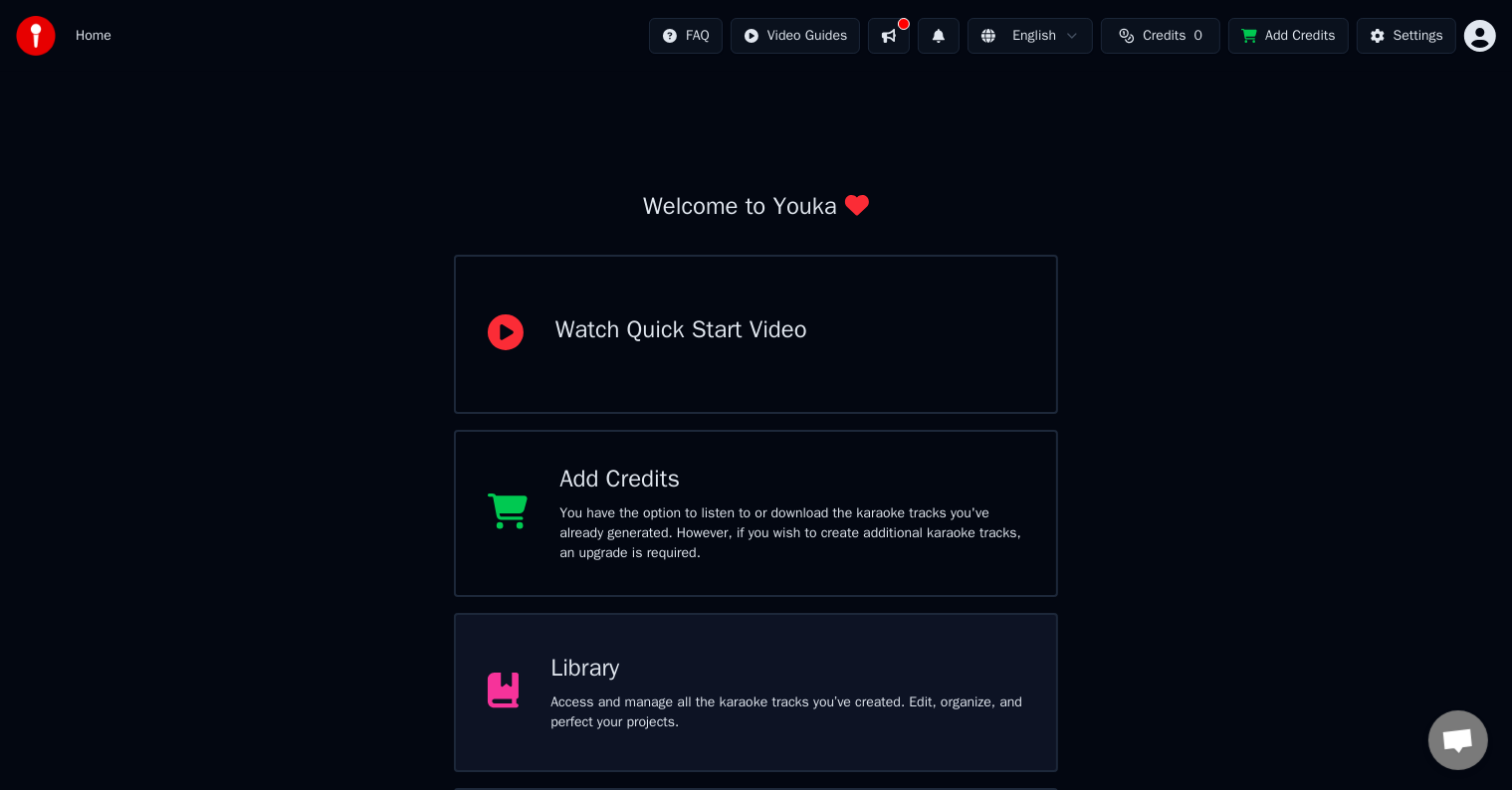 click on "Access and manage all the karaoke tracks you’ve created. Edit, organize, and perfect your projects." at bounding box center (681, 354) 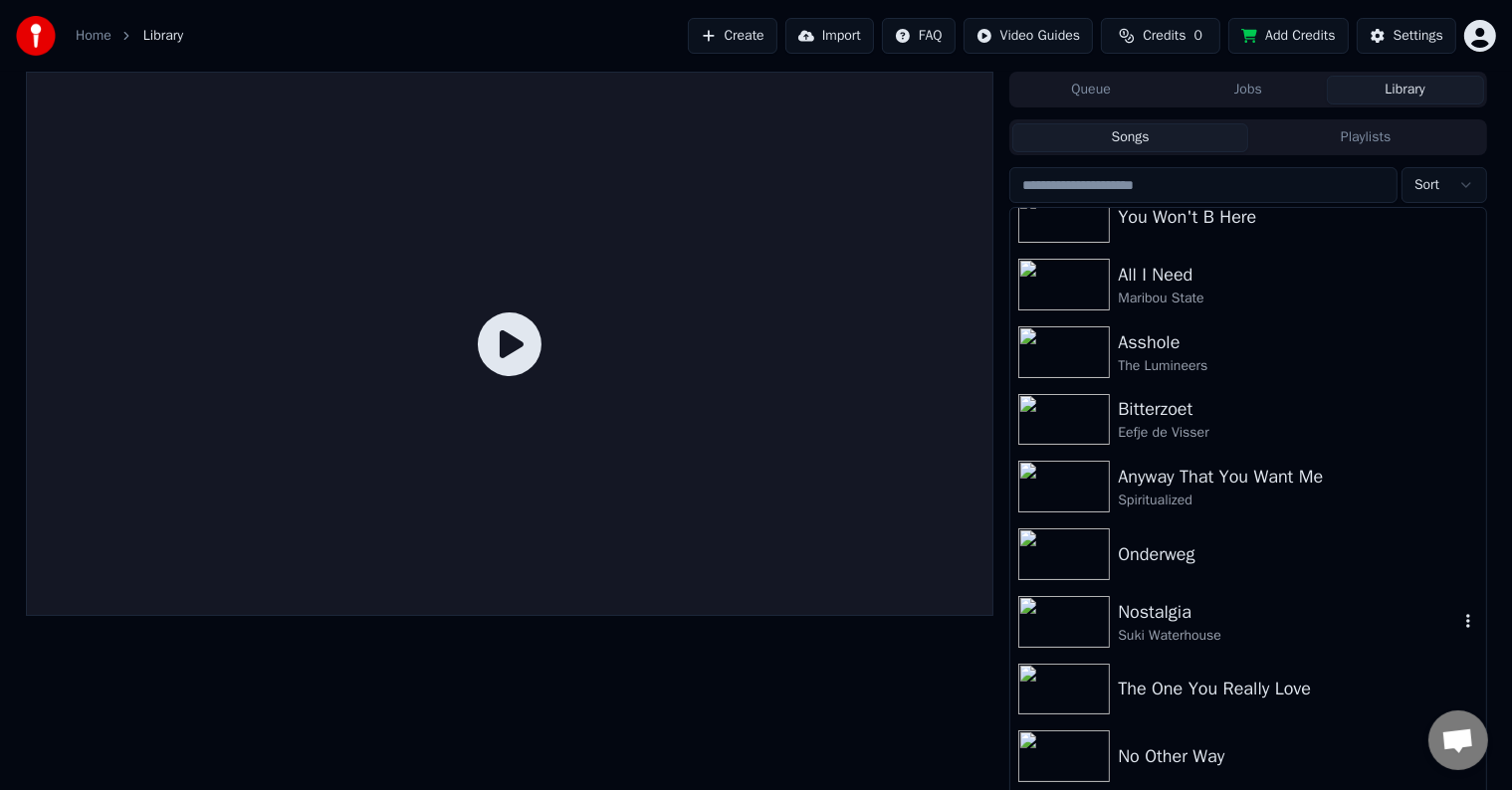scroll, scrollTop: 895, scrollLeft: 0, axis: vertical 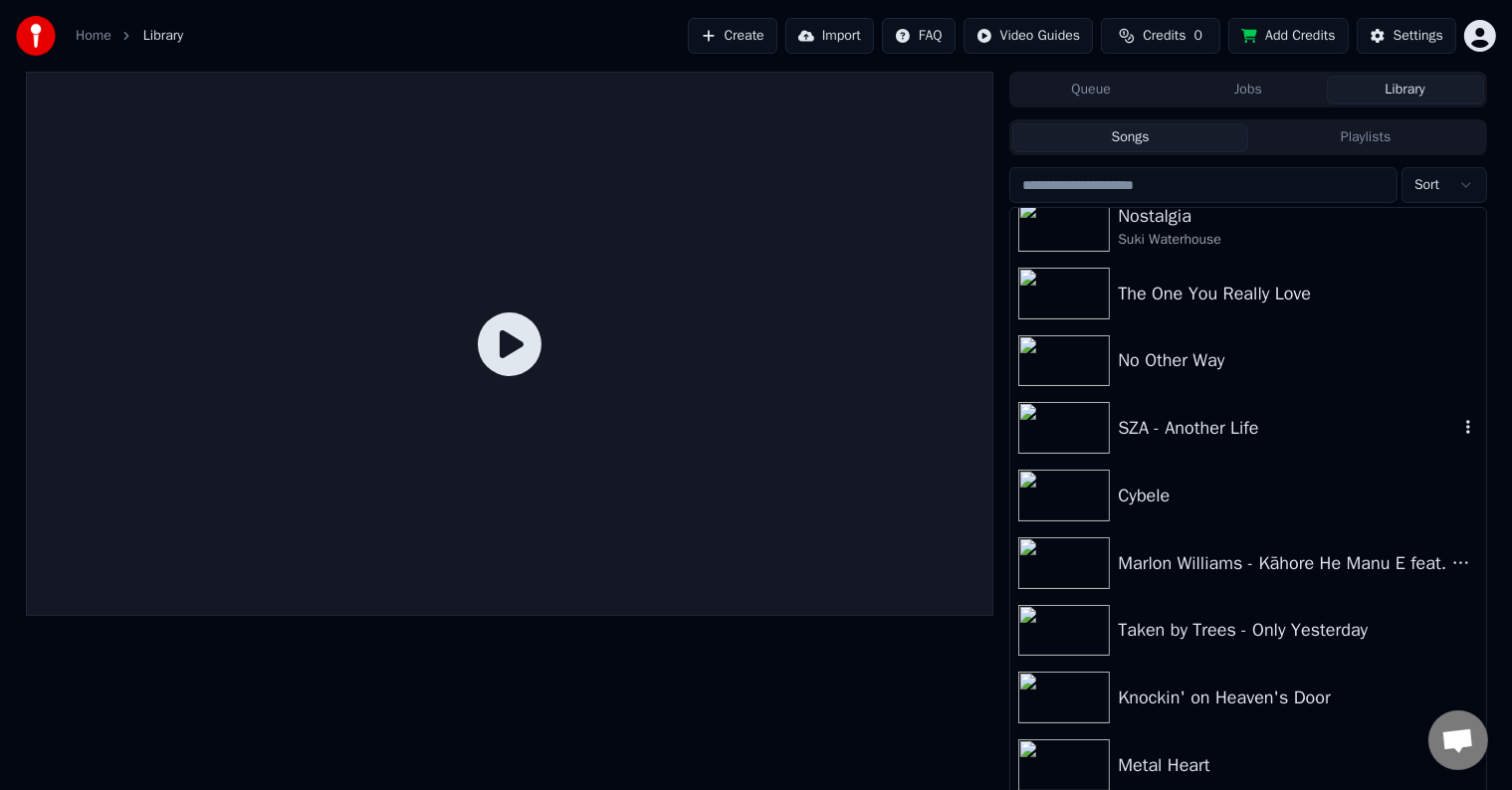 click on "SZA - Another Life" at bounding box center (1287, 428) 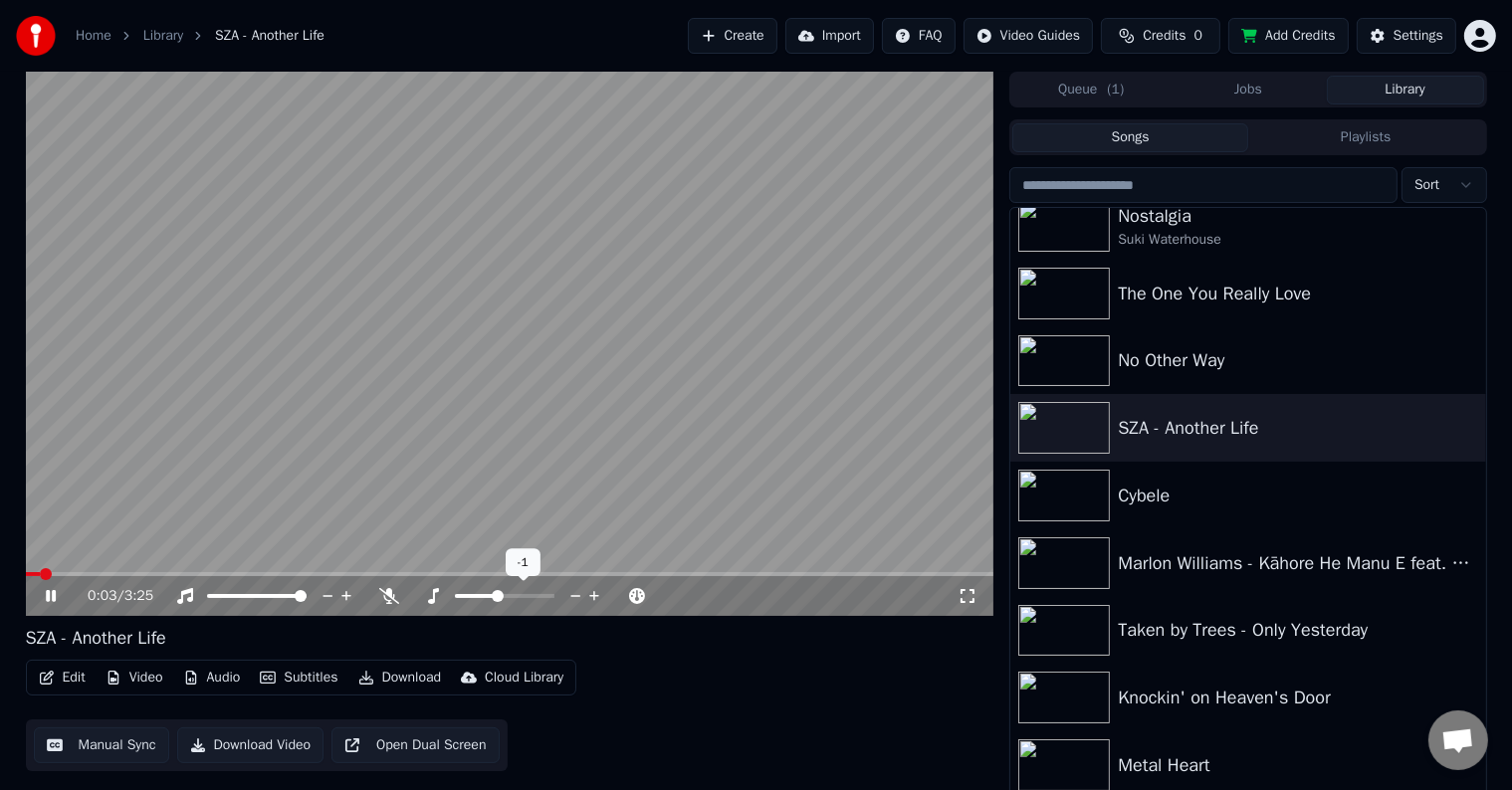 click at bounding box center [498, 596] 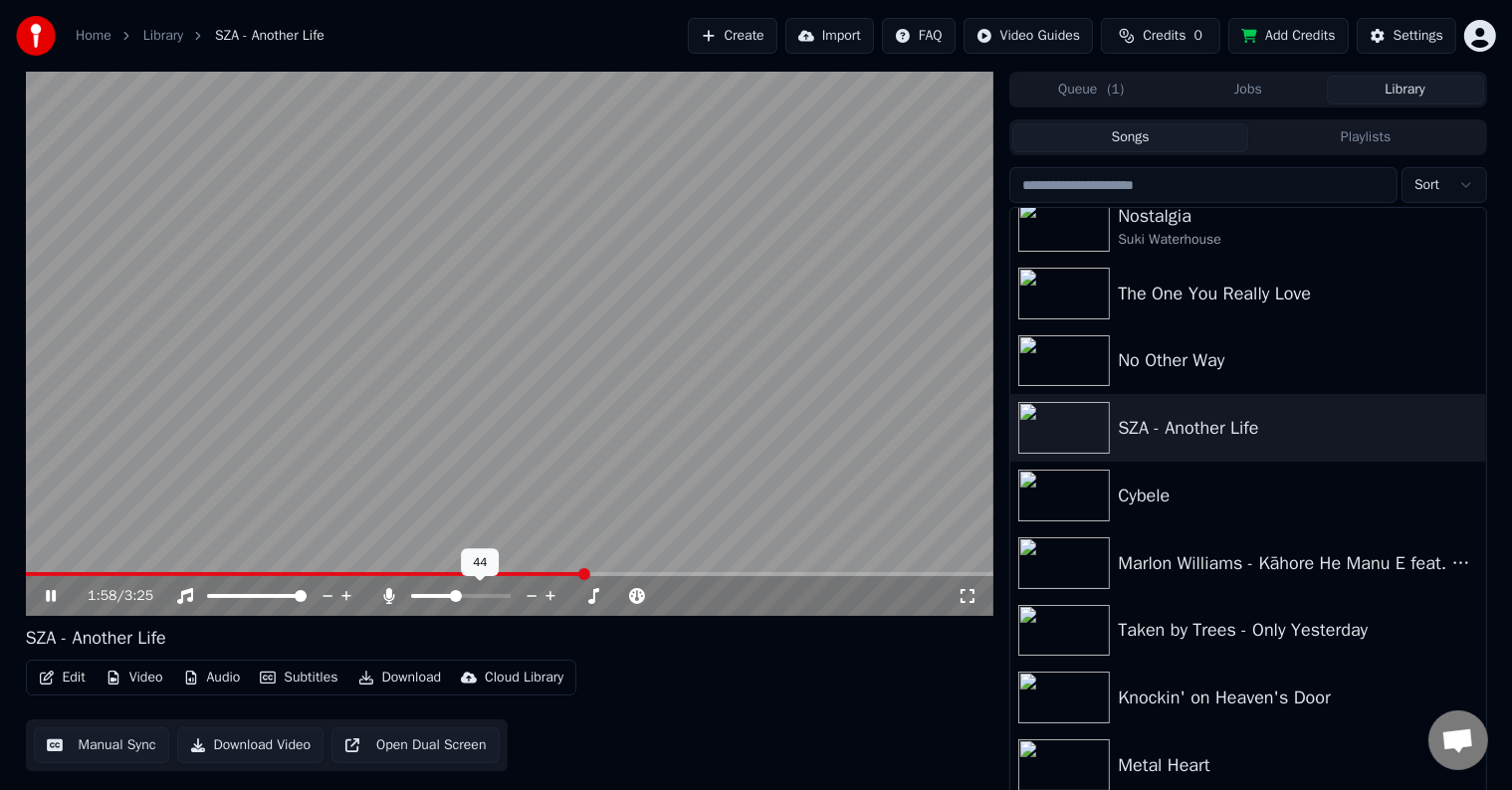 click at bounding box center [456, 596] 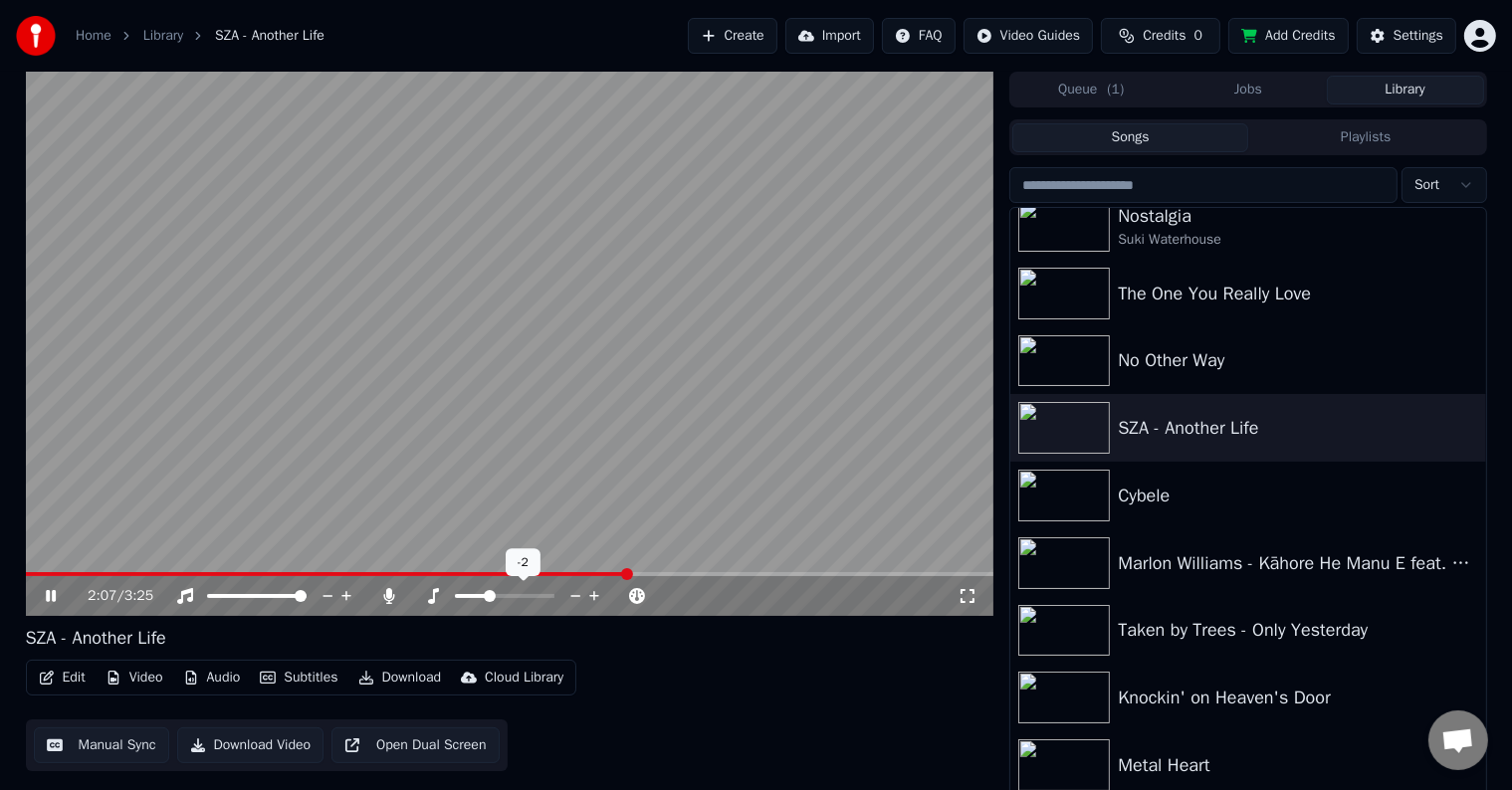 click at bounding box center [471, 596] 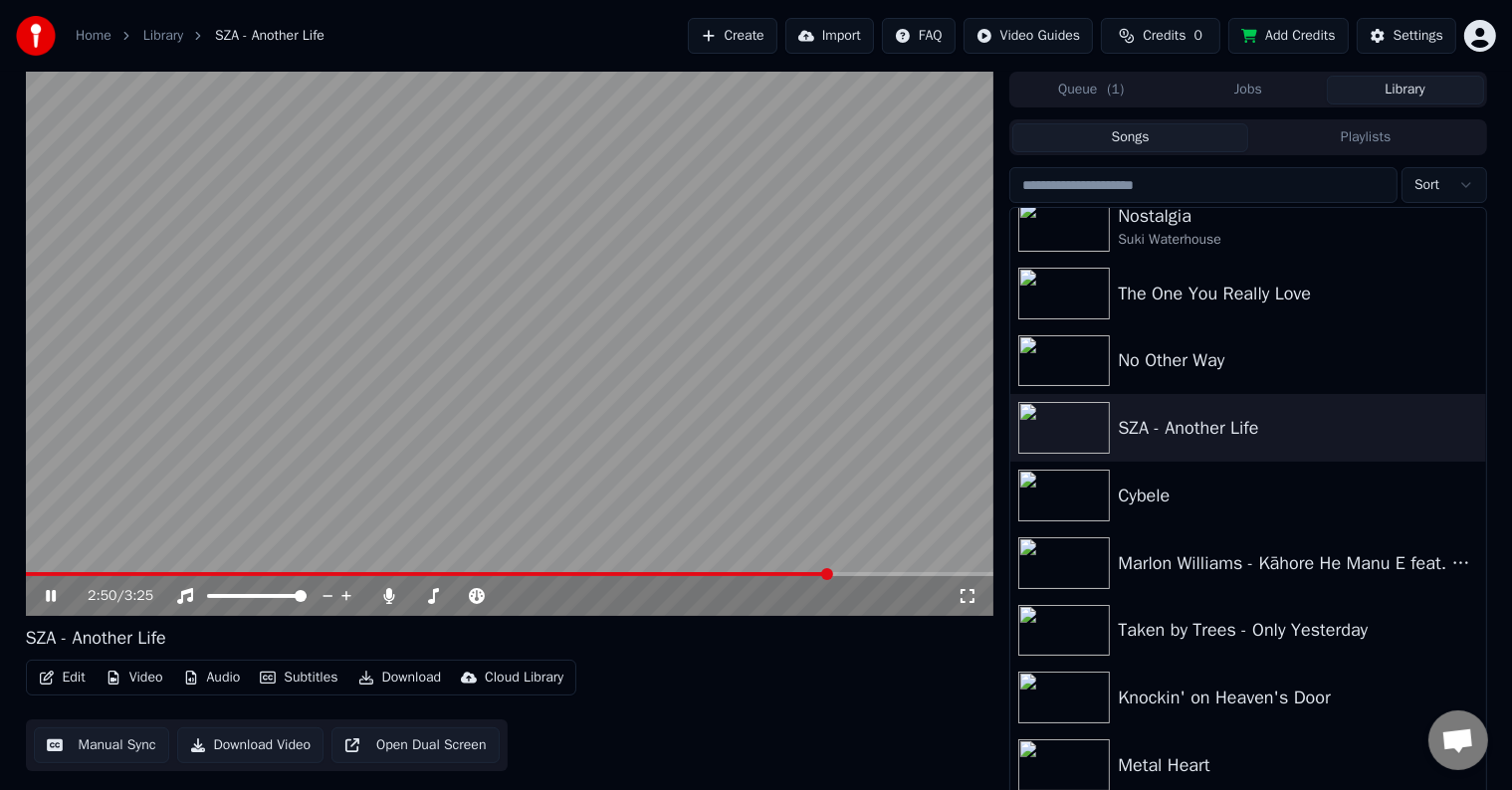 click at bounding box center (510, 343) 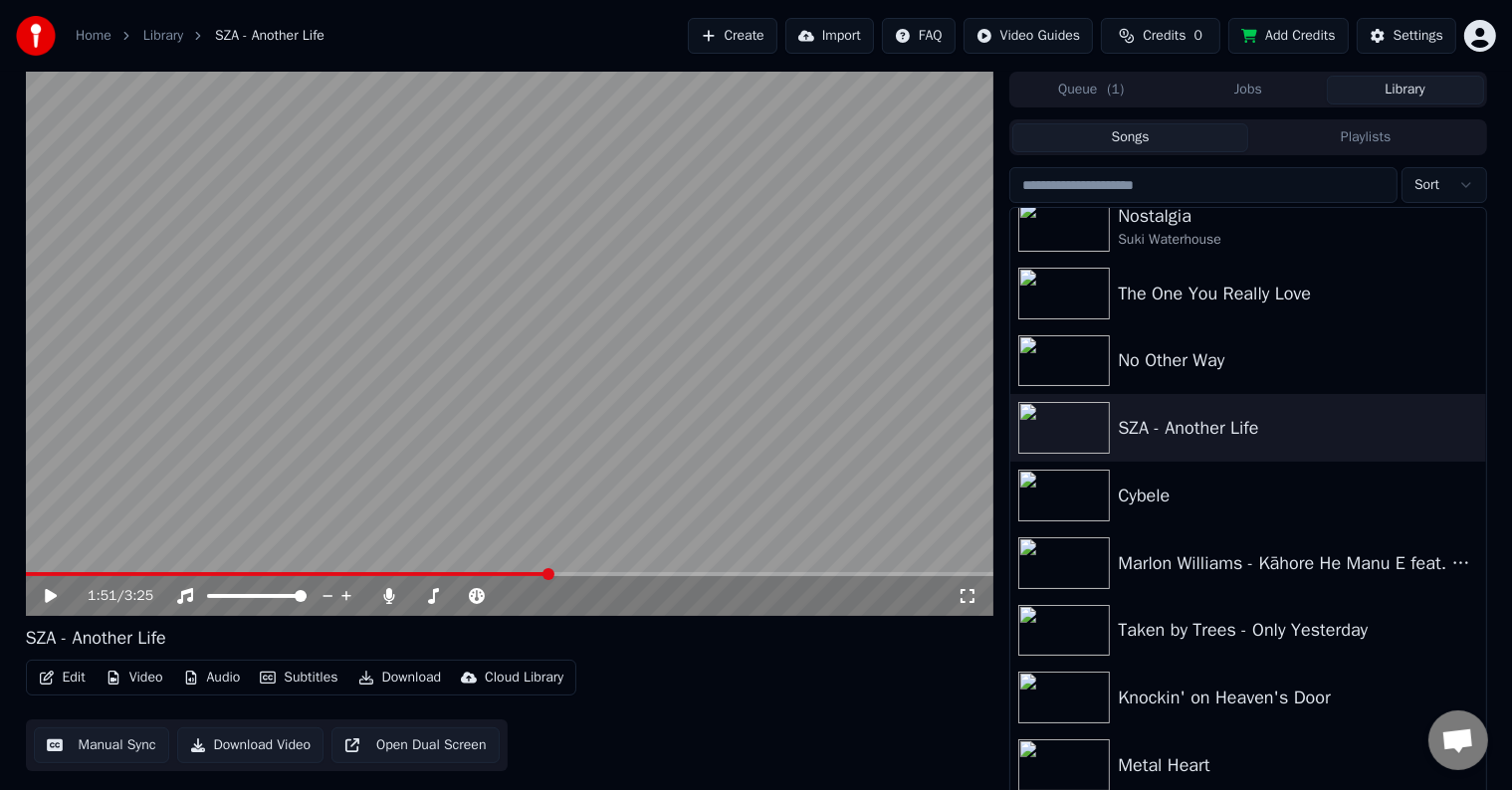 click at bounding box center [288, 574] 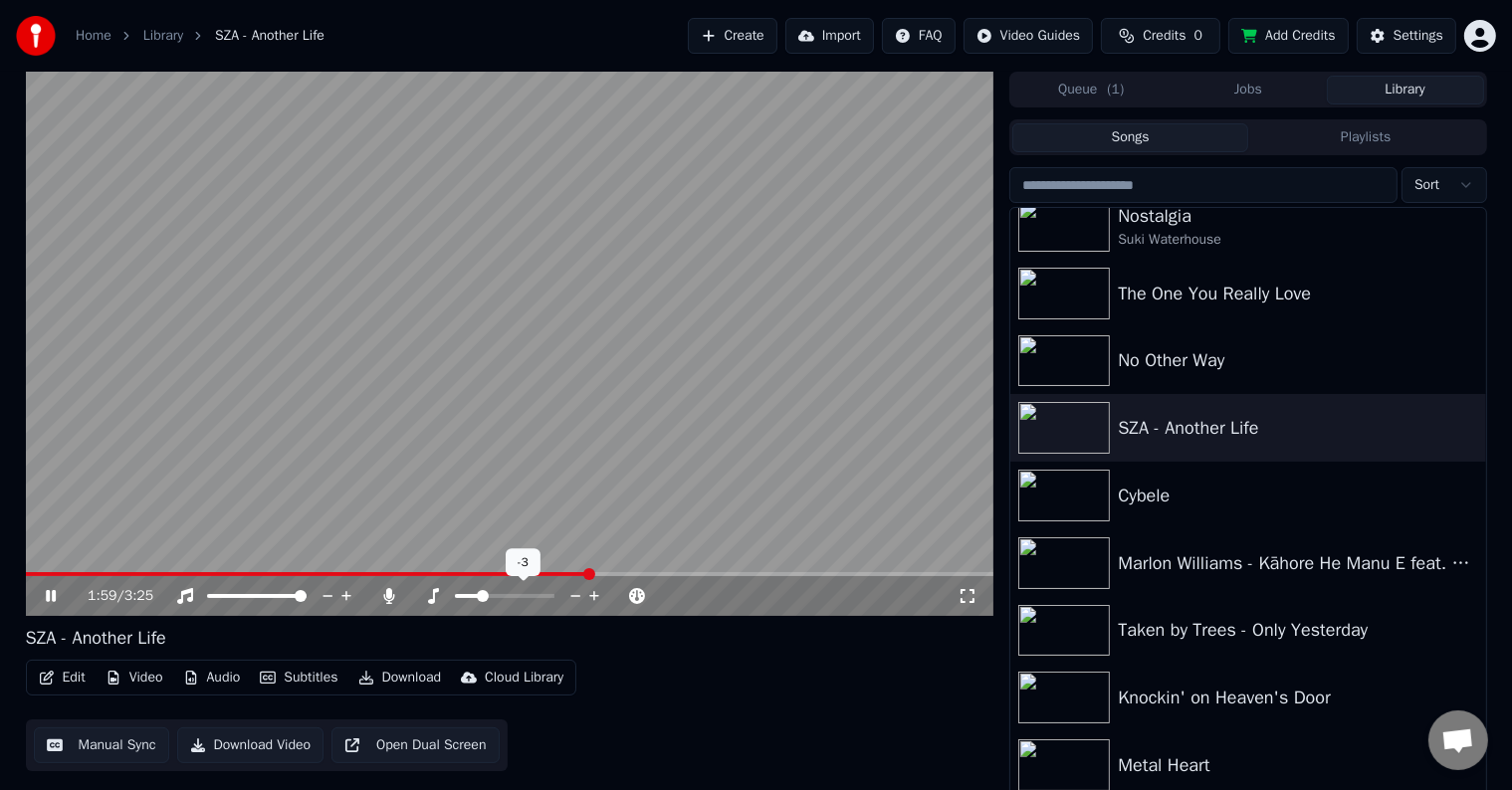 click at bounding box center (483, 596) 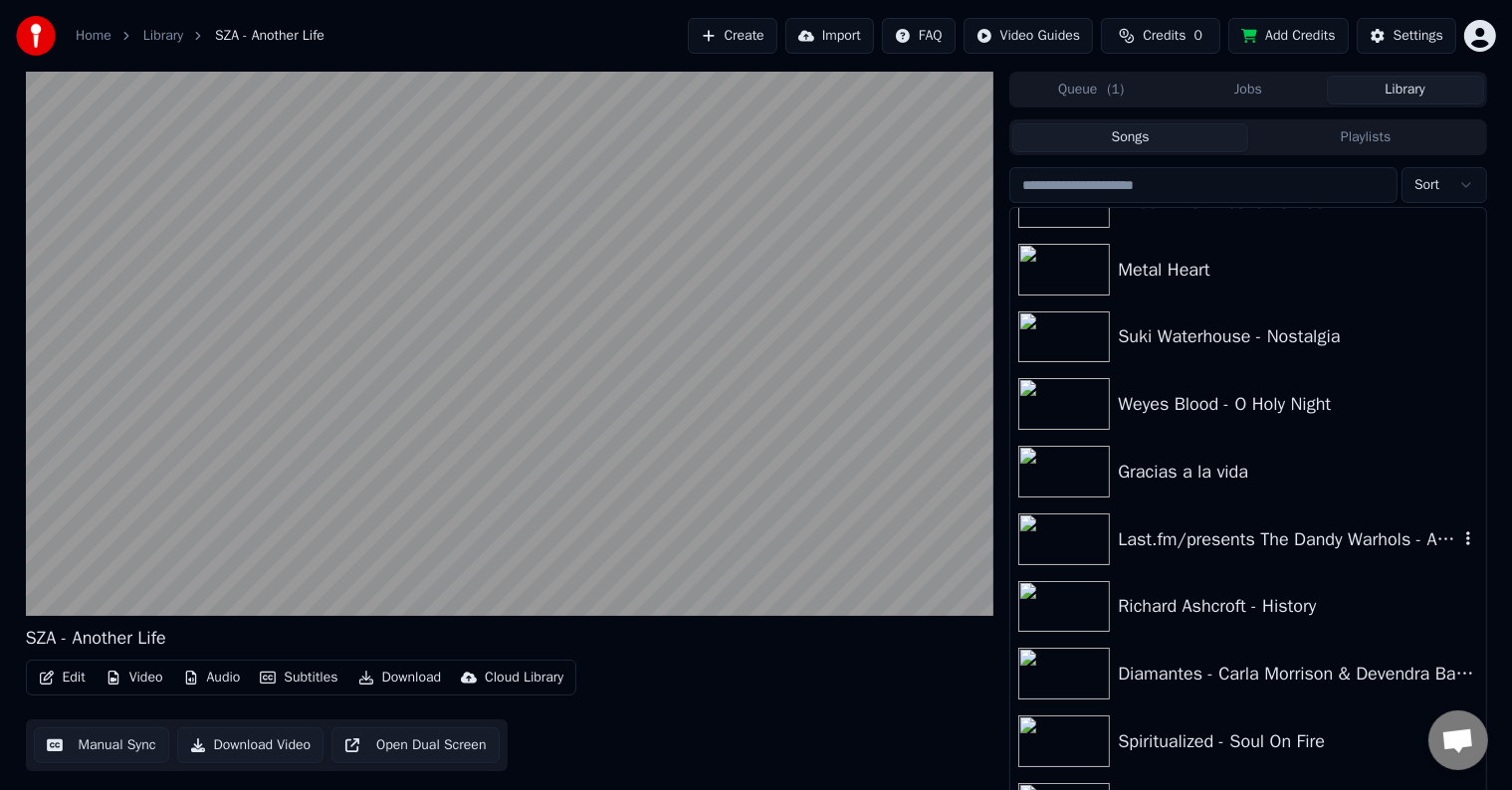 scroll, scrollTop: 1592, scrollLeft: 0, axis: vertical 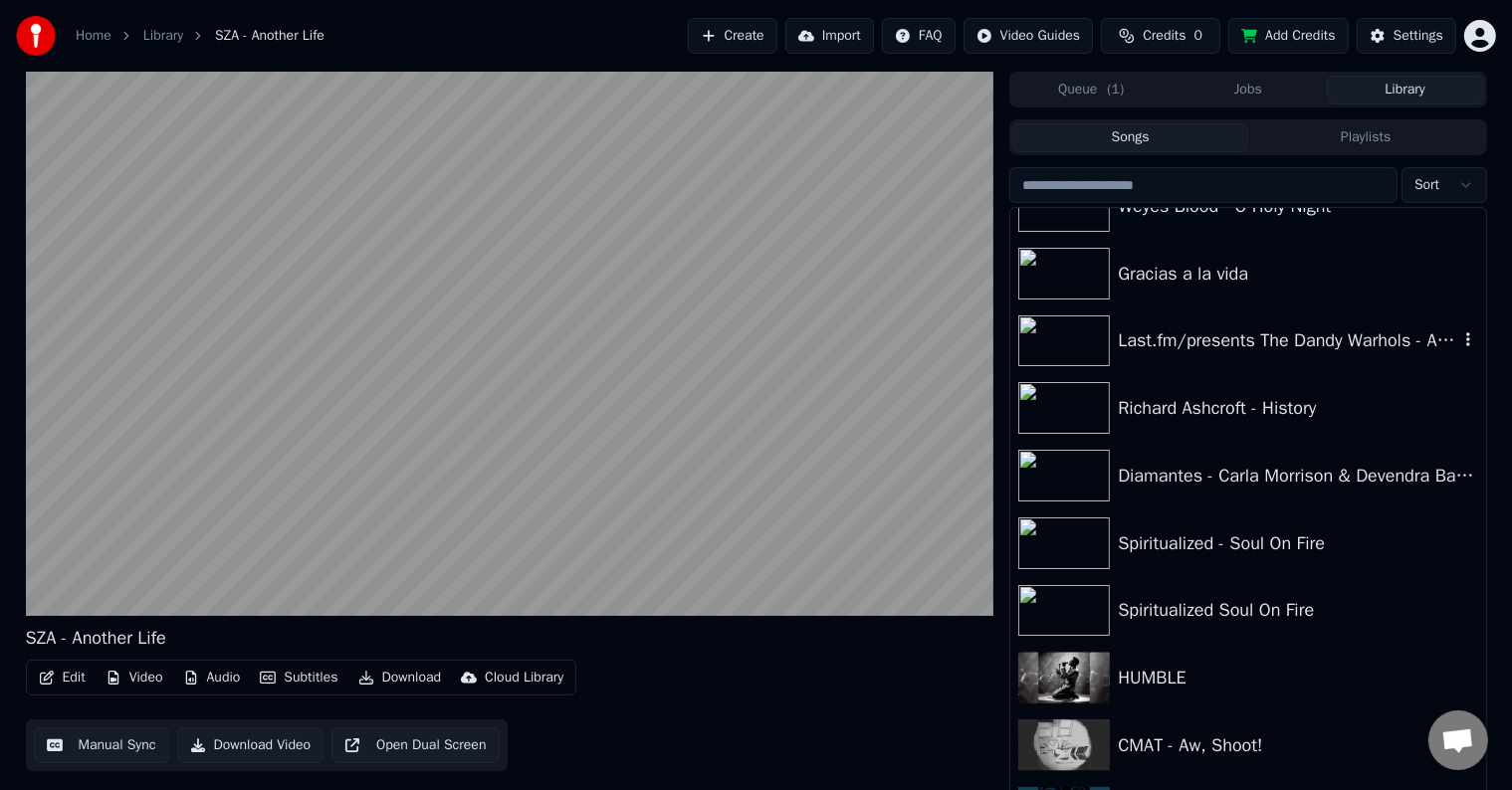click on "Last.fm/presents The Dandy Warhols - And Then I Dreamt of Yes" at bounding box center [1247, 341] 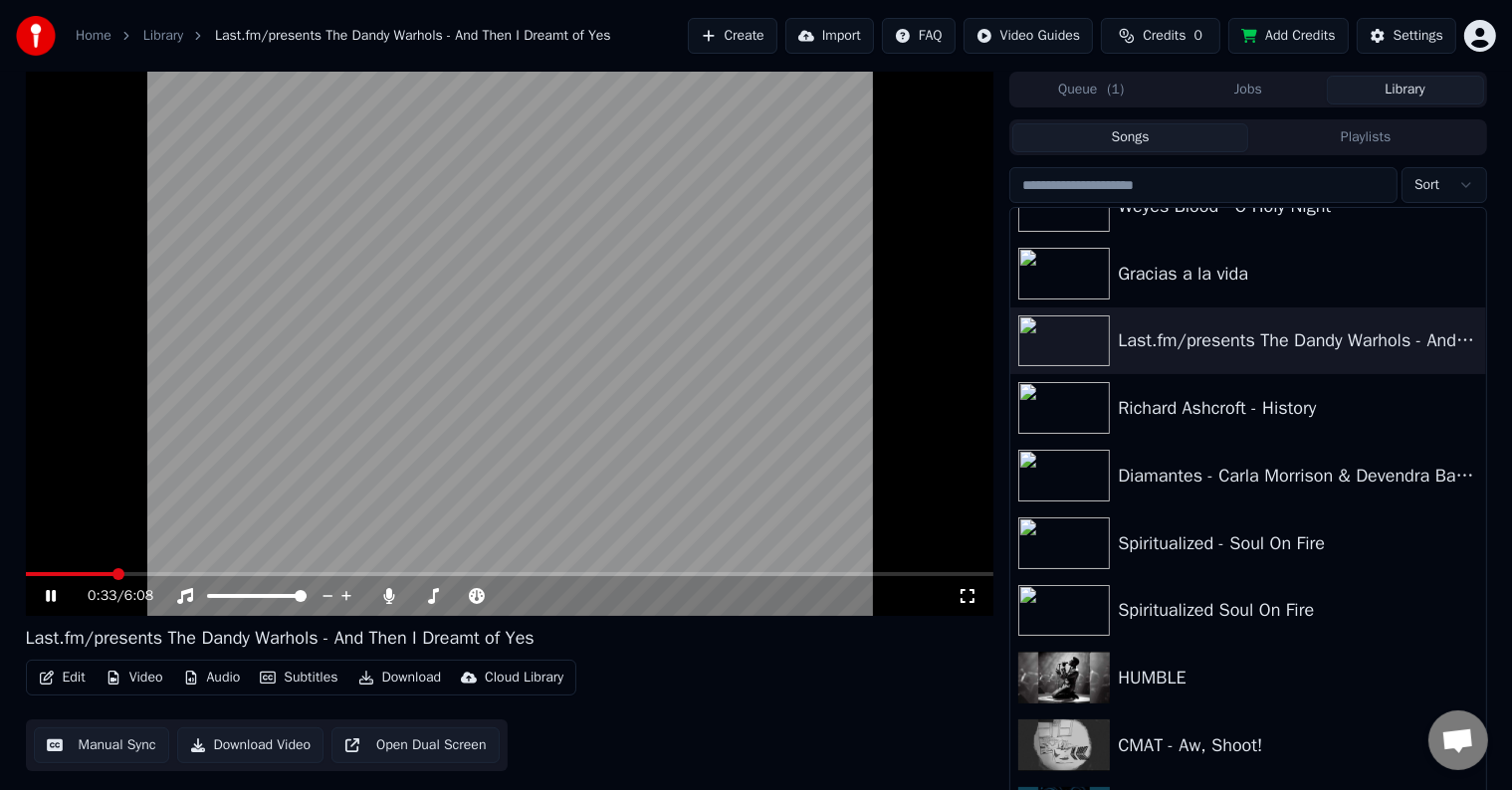 click on "Last.fm/presents The Dandy Warhols - And Then I Dreamt of Yes" at bounding box center (280, 638) 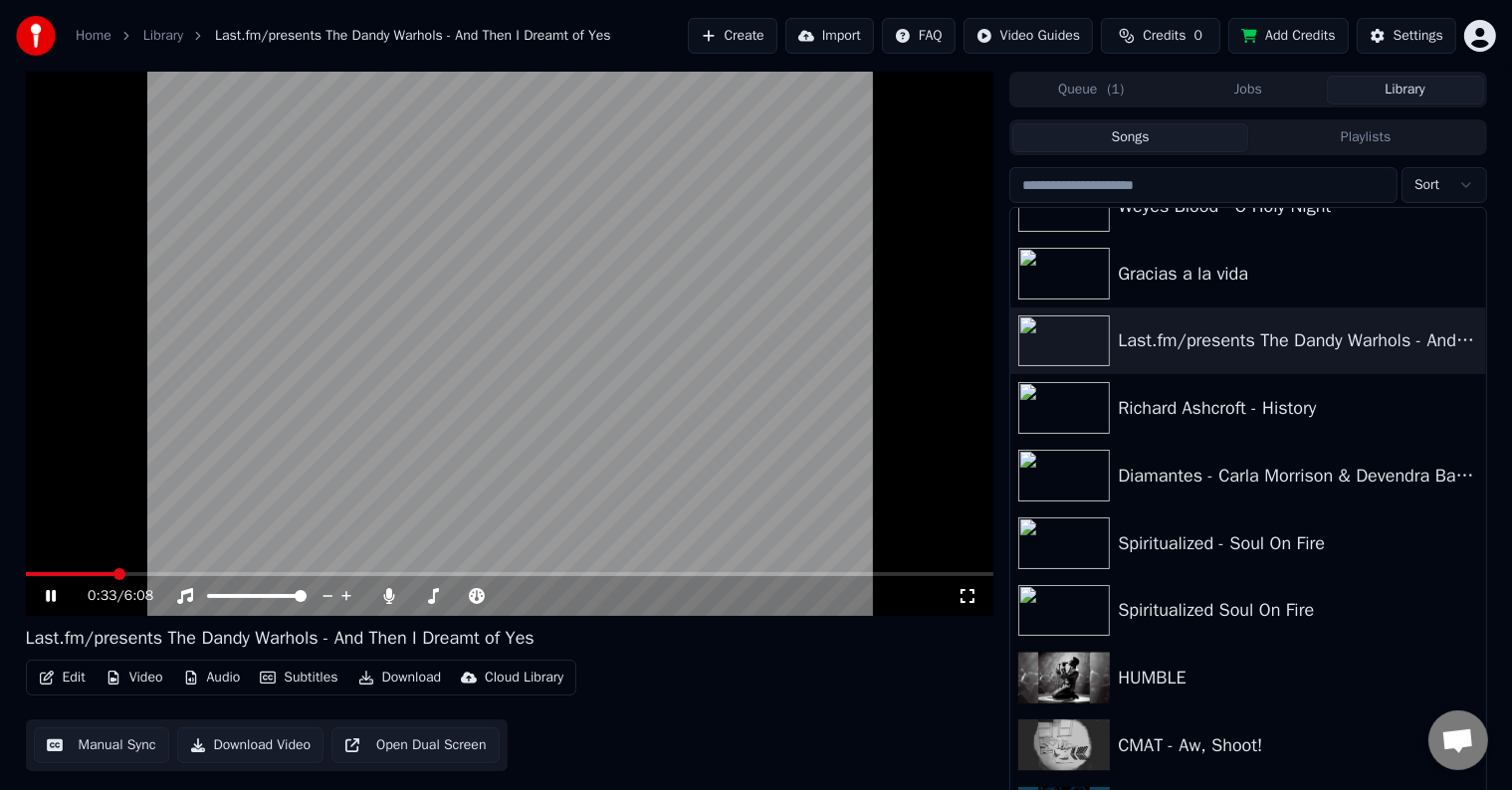 click on "Last.fm/presents The Dandy Warhols - And Then I Dreamt of Yes" at bounding box center [280, 638] 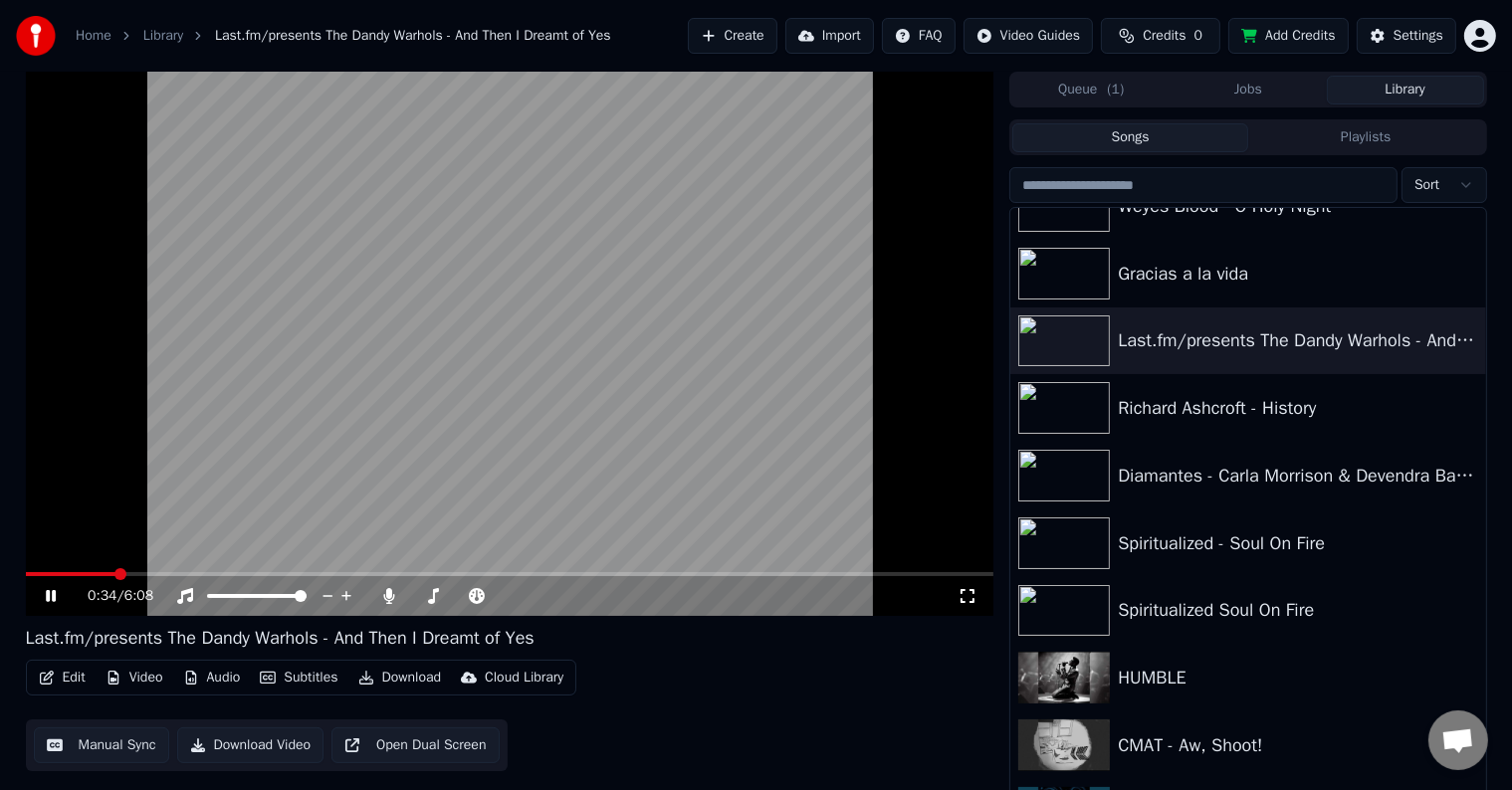 drag, startPoint x: 406, startPoint y: 645, endPoint x: 423, endPoint y: 641, distance: 17.464249 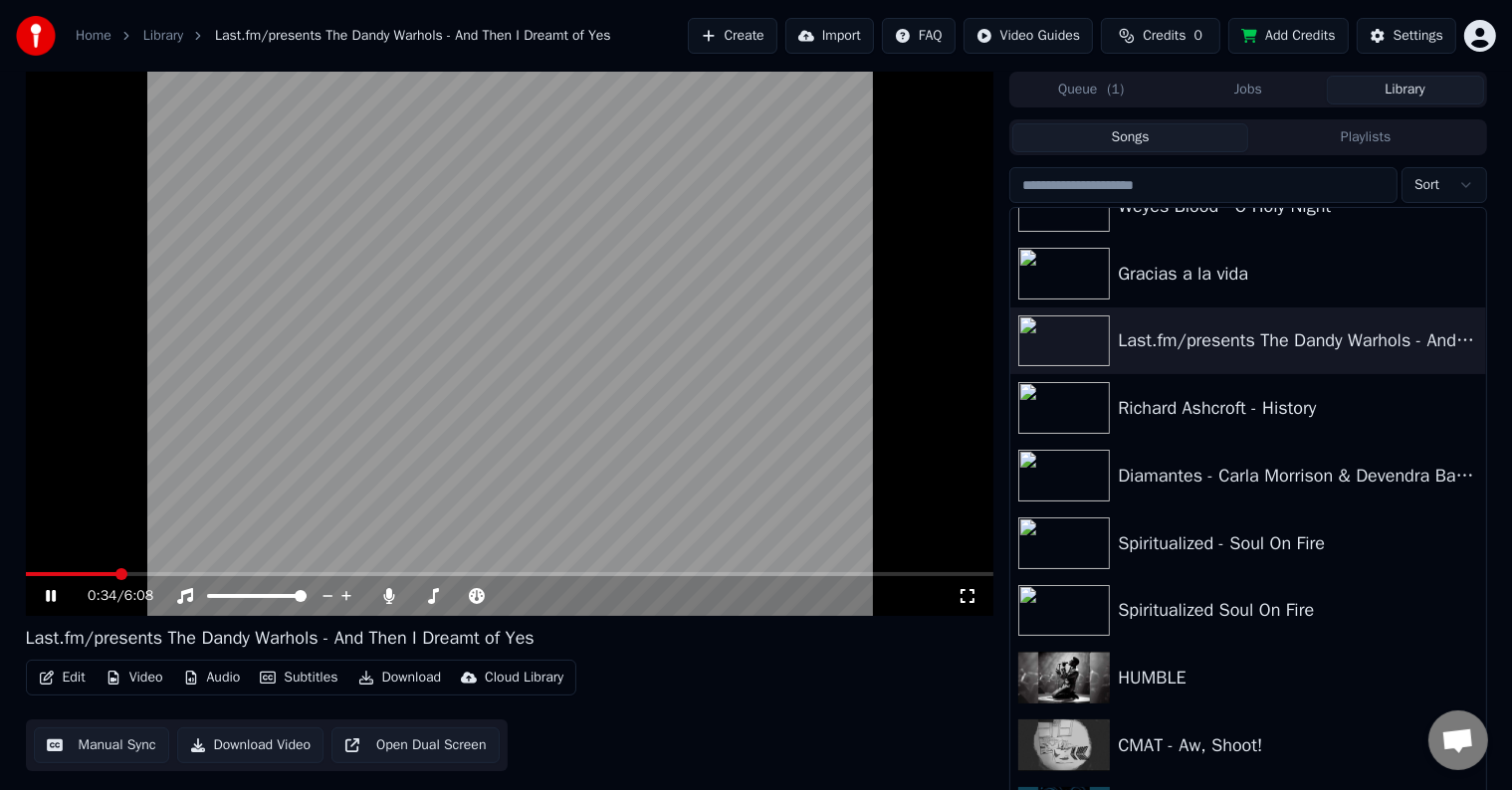 drag, startPoint x: 536, startPoint y: 640, endPoint x: 77, endPoint y: 613, distance: 459.79 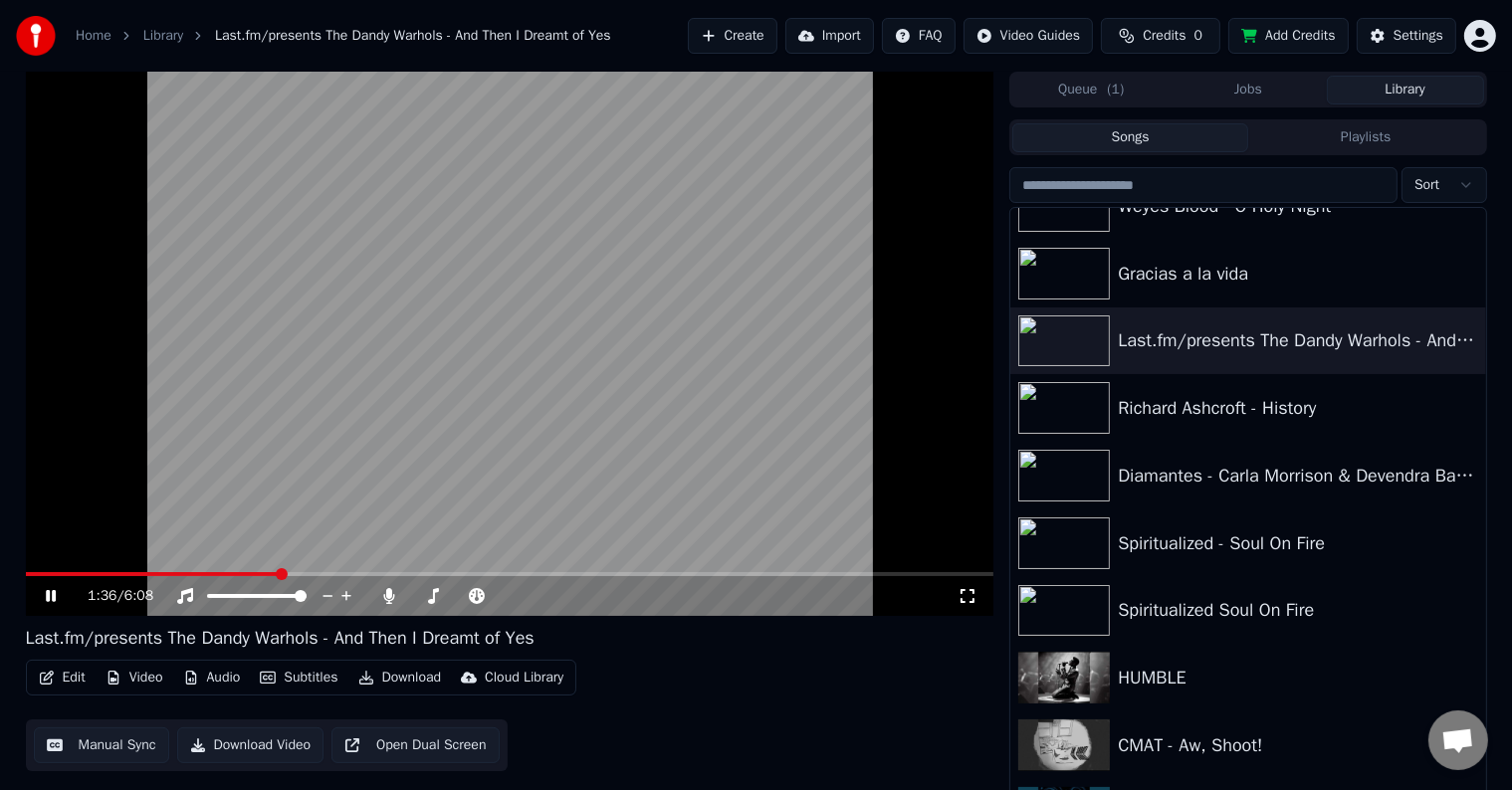 click at bounding box center (510, 343) 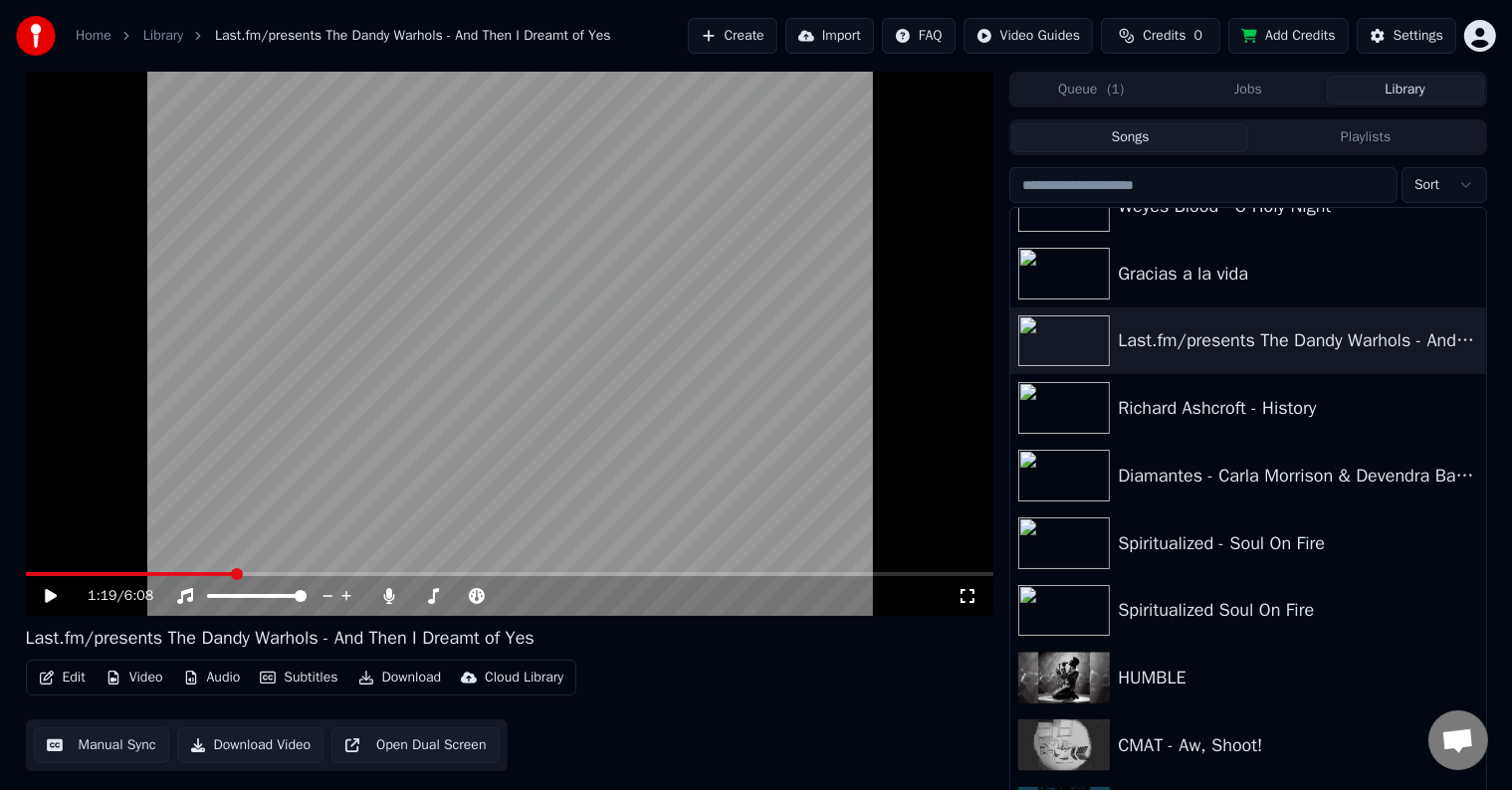 click at bounding box center [129, 574] 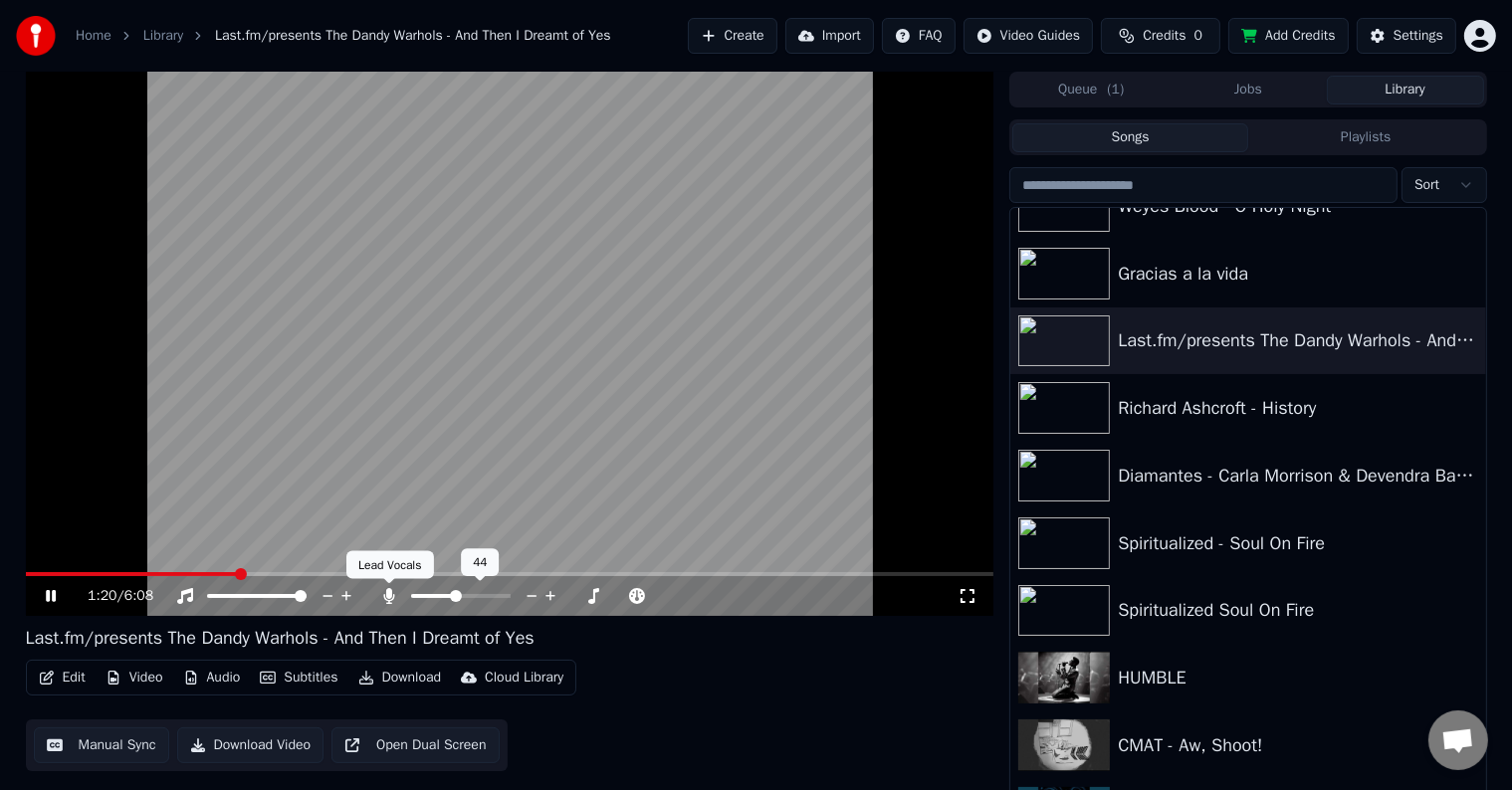 click at bounding box center [389, 596] 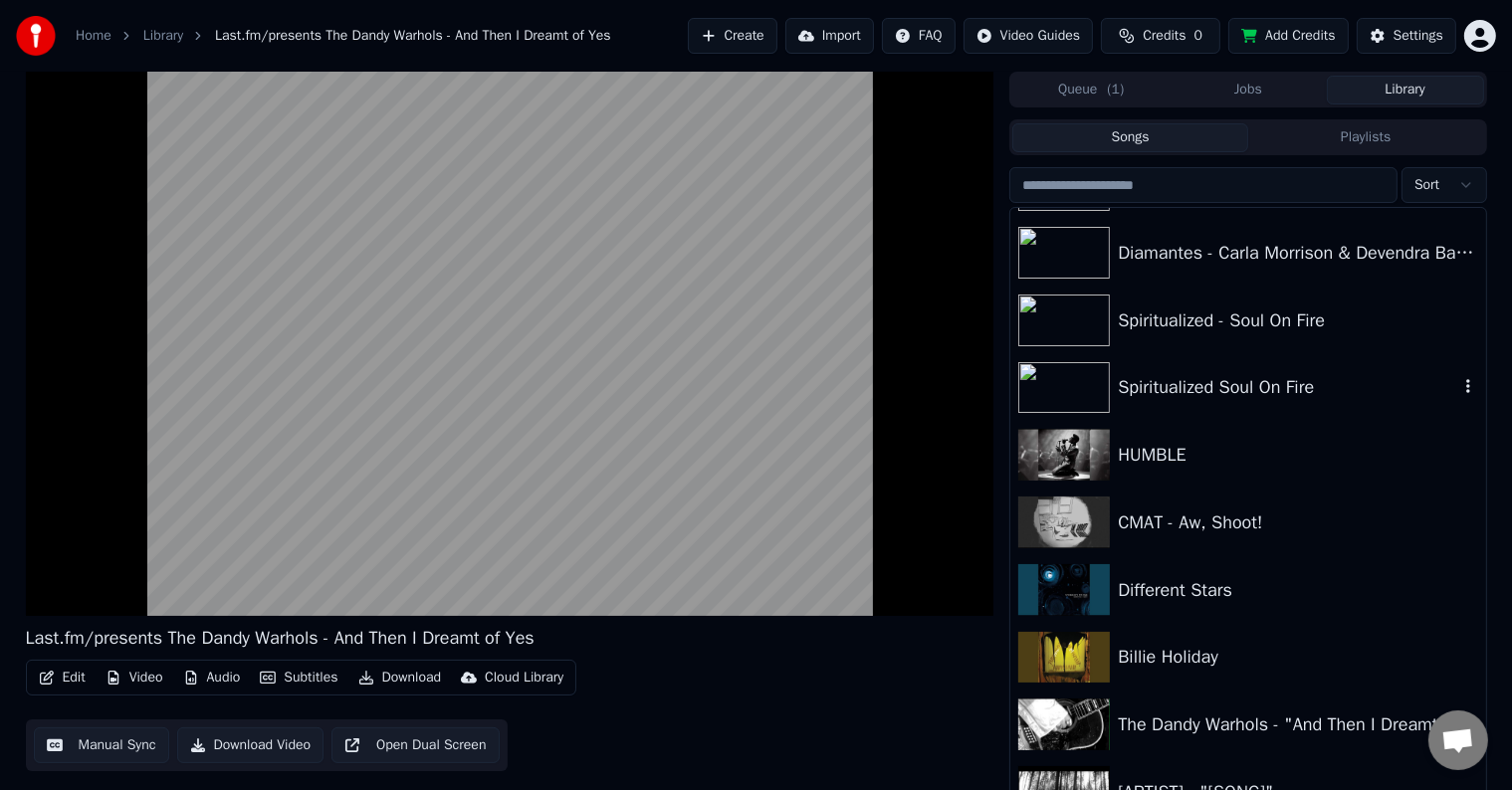 scroll, scrollTop: 1990, scrollLeft: 0, axis: vertical 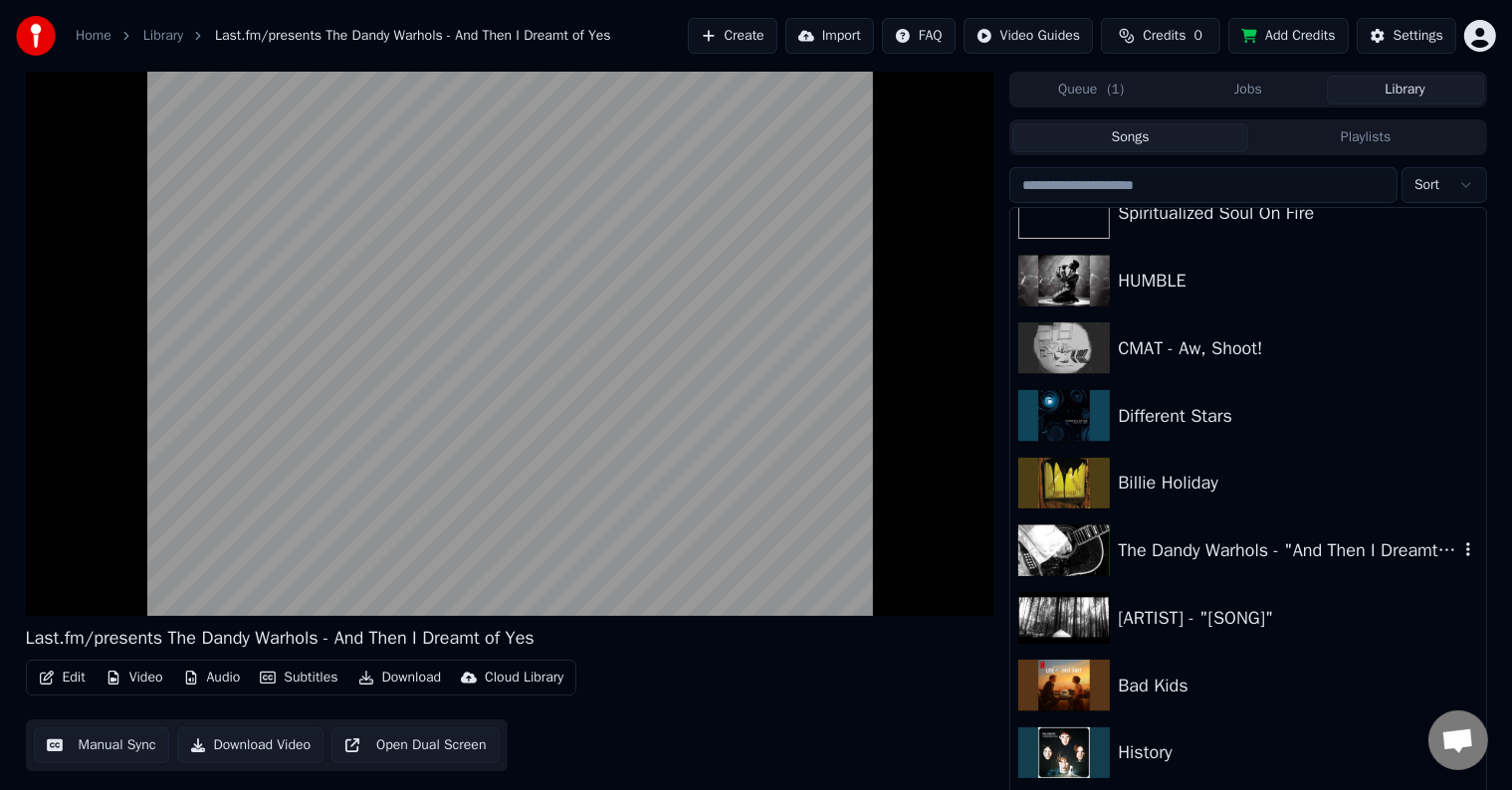 click on "The Dandy Warhols - "And Then I Dreamt of Yes"" at bounding box center (1287, 550) 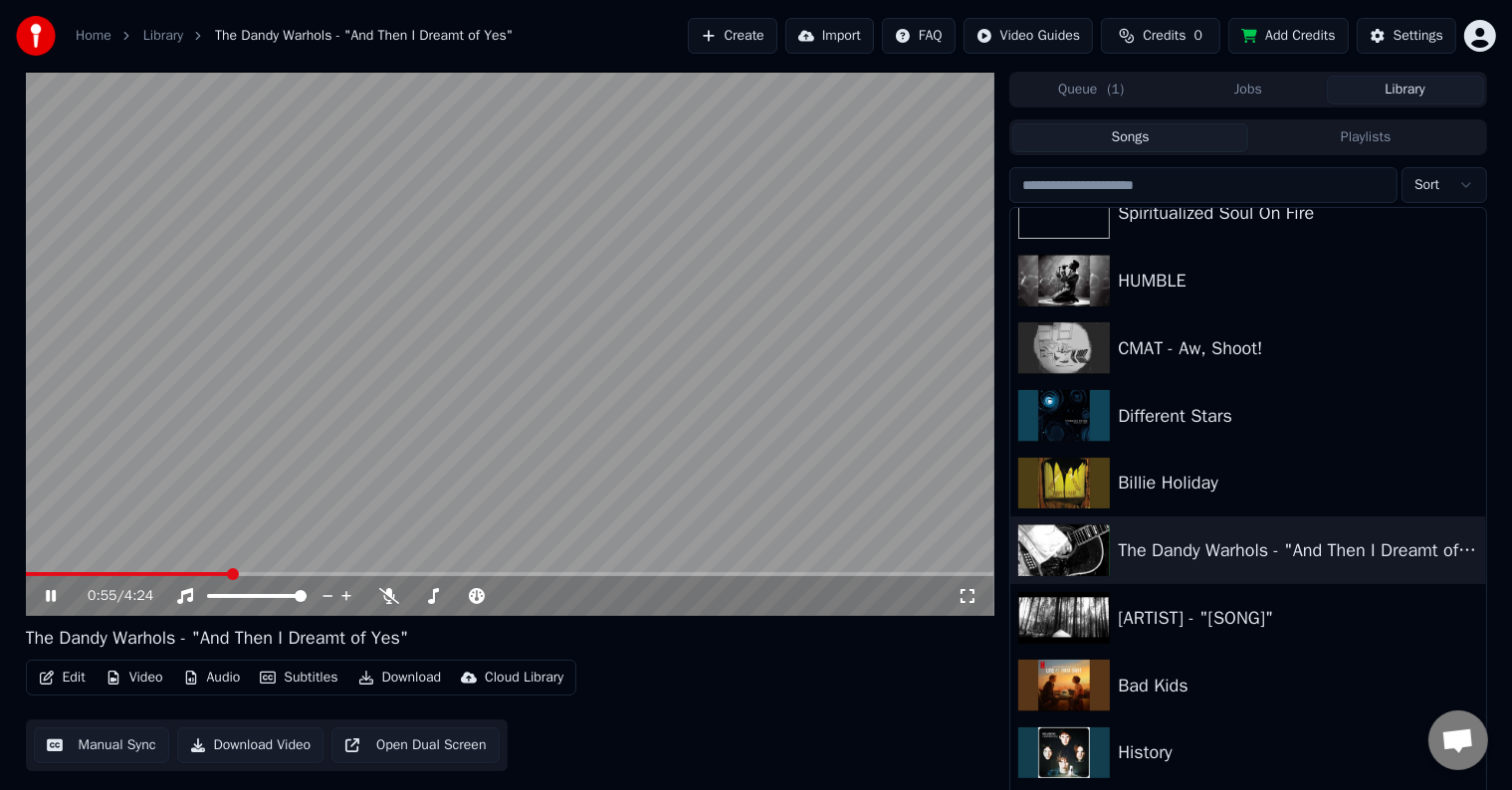 click at bounding box center (127, 574) 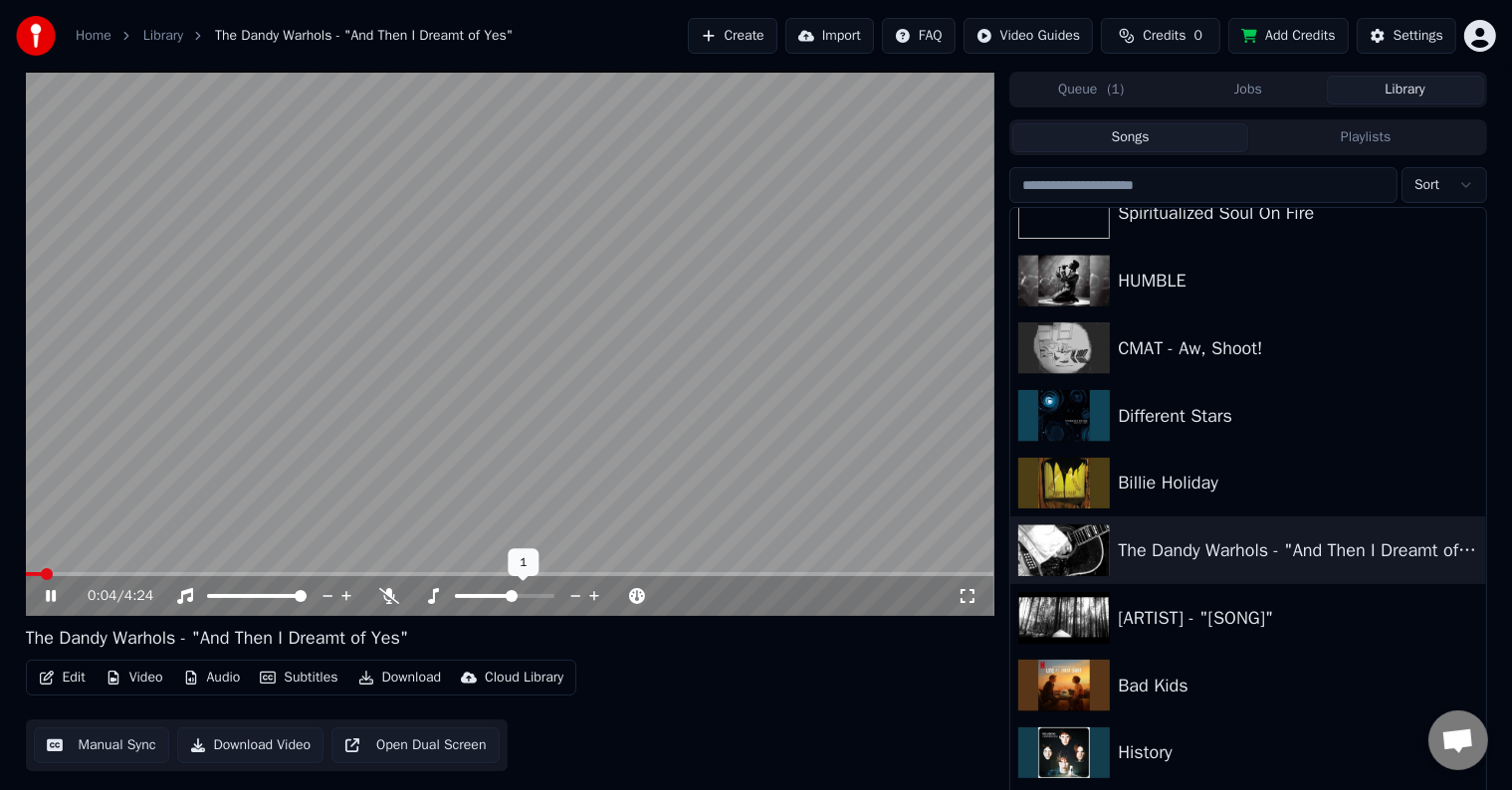click at bounding box center [512, 596] 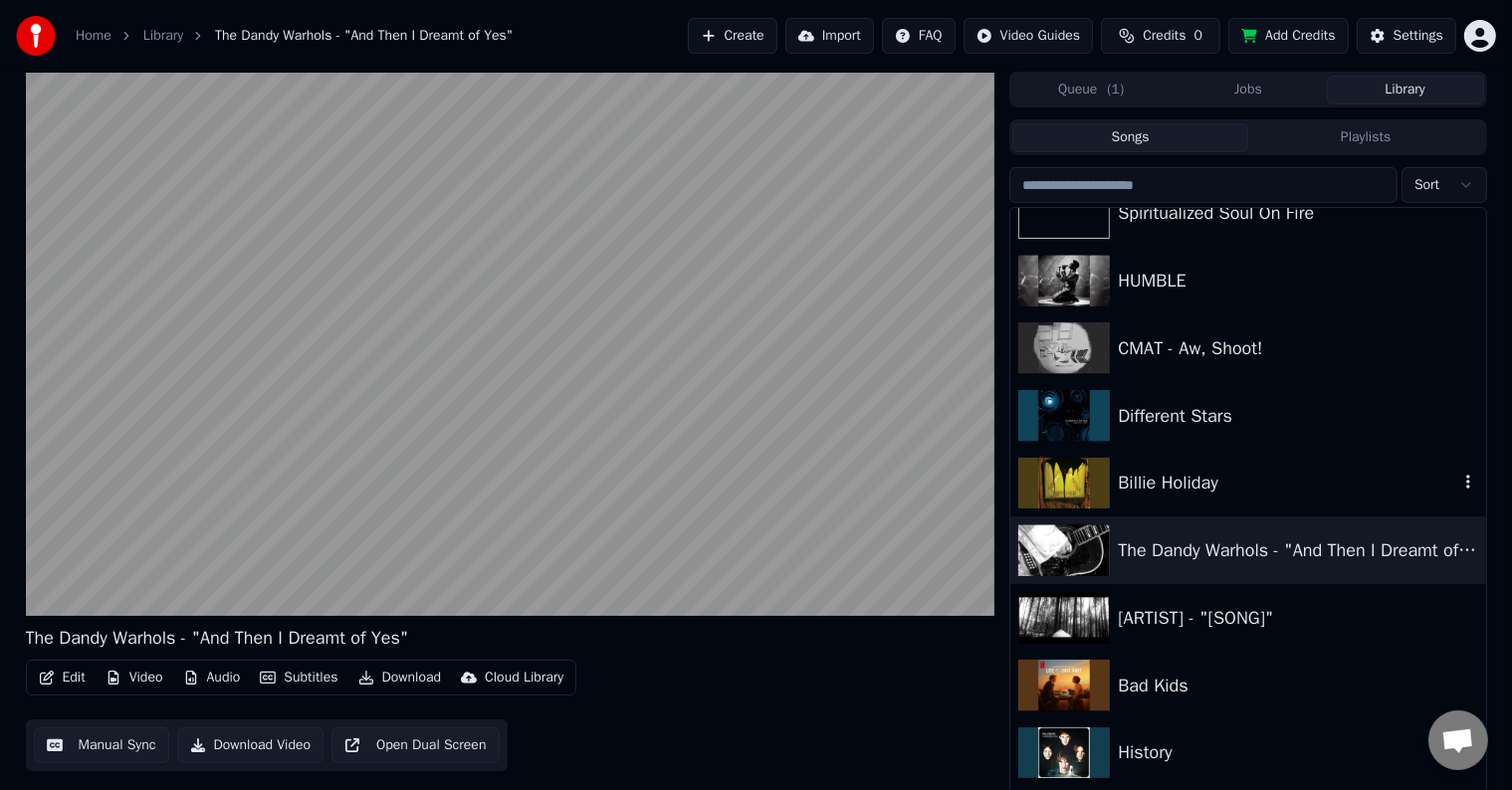 click on "Billie Holiday" at bounding box center (1287, 483) 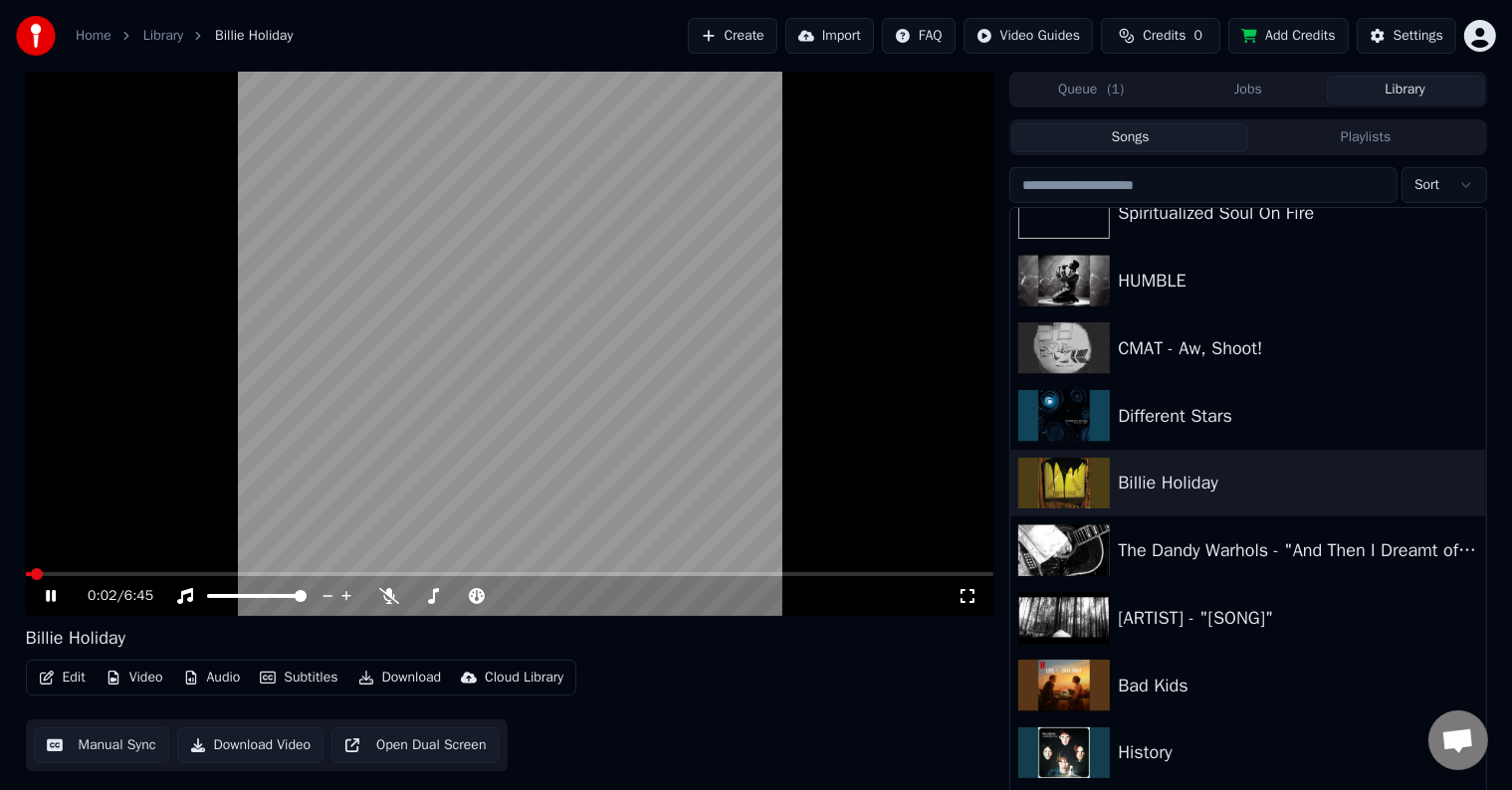 click at bounding box center (510, 574) 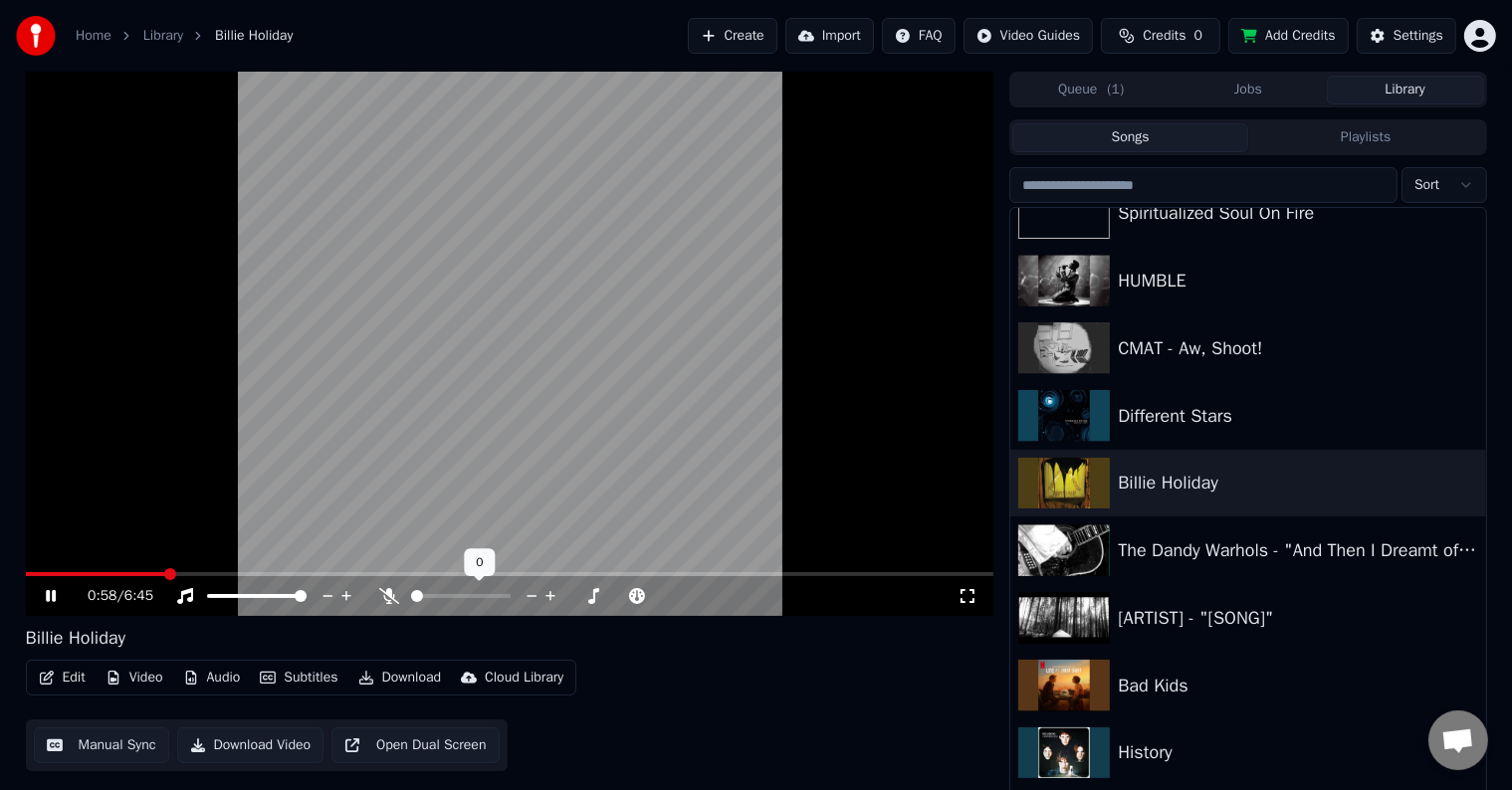 click at bounding box center (479, 596) 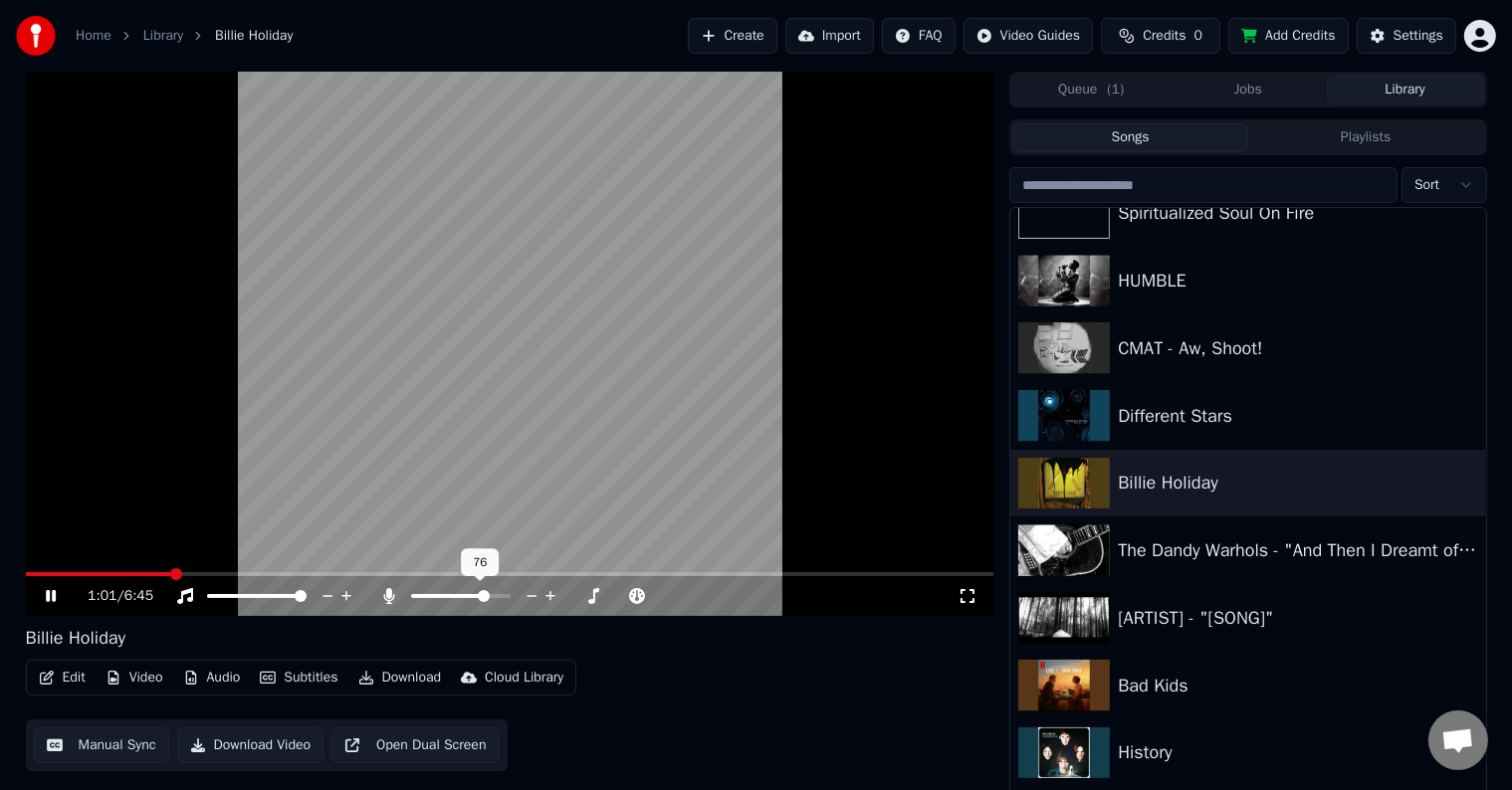 click at bounding box center [484, 596] 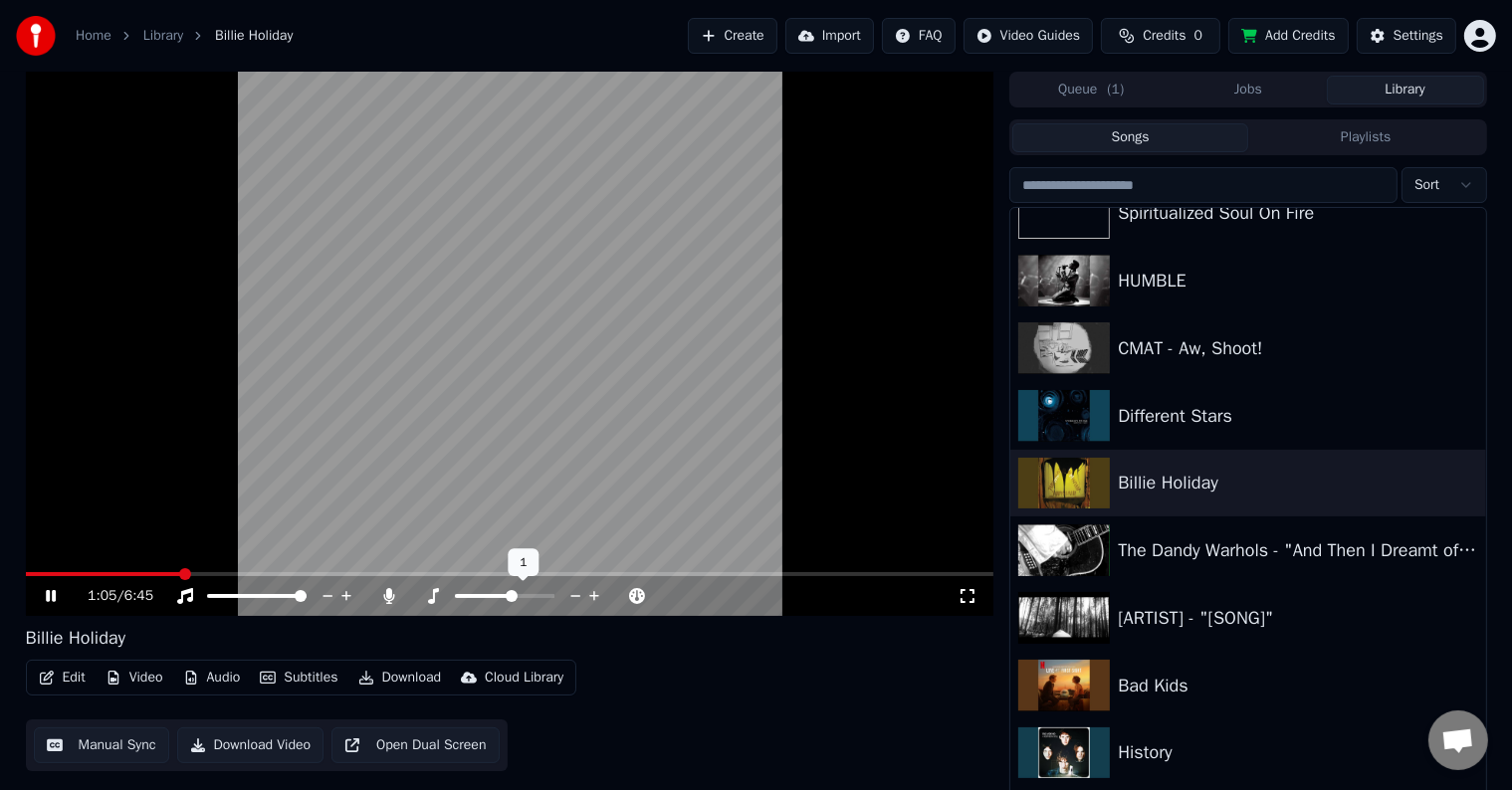click at bounding box center [594, 596] 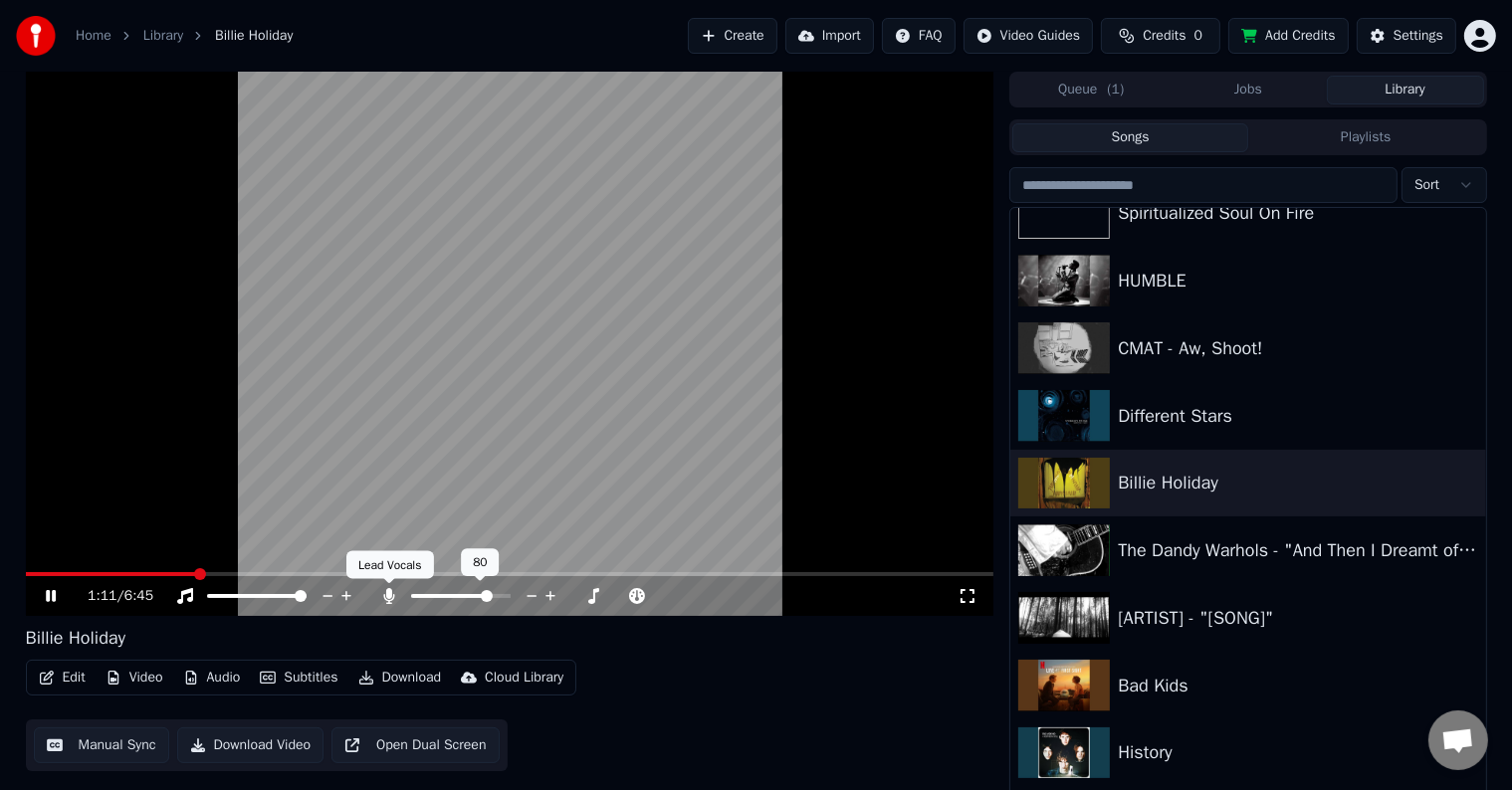 click at bounding box center (389, 596) 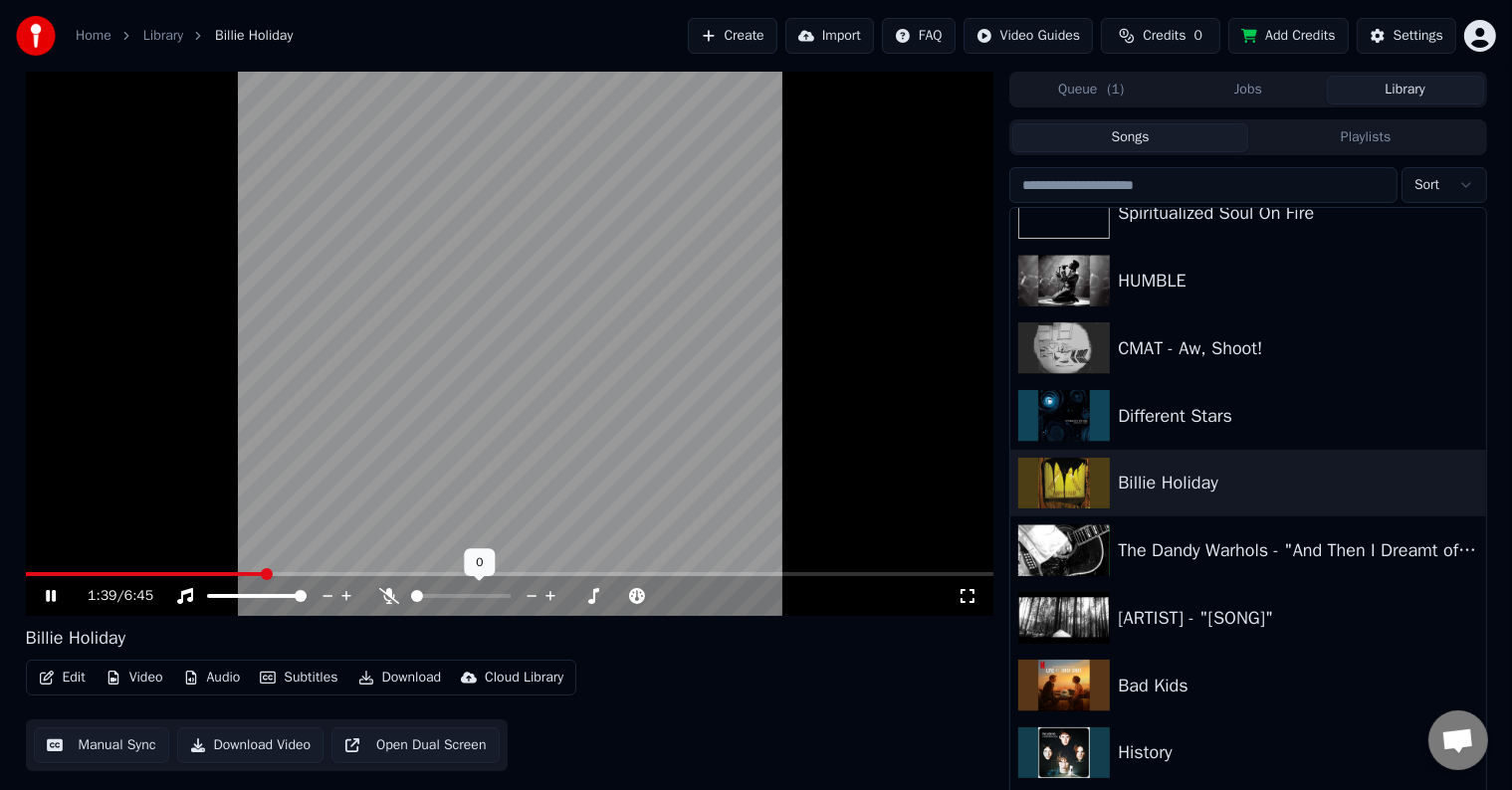 click at bounding box center (479, 596) 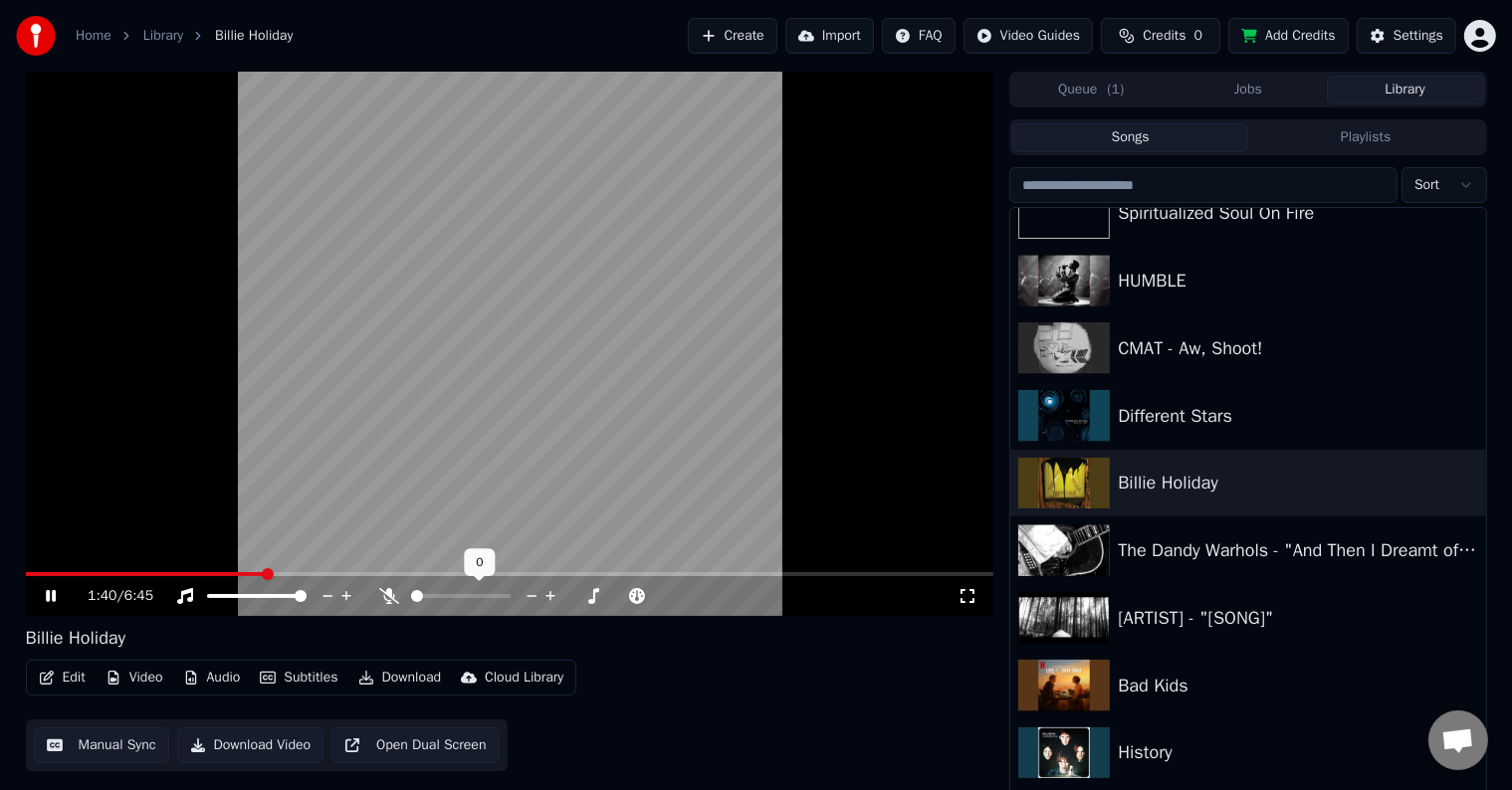 click at bounding box center [479, 596] 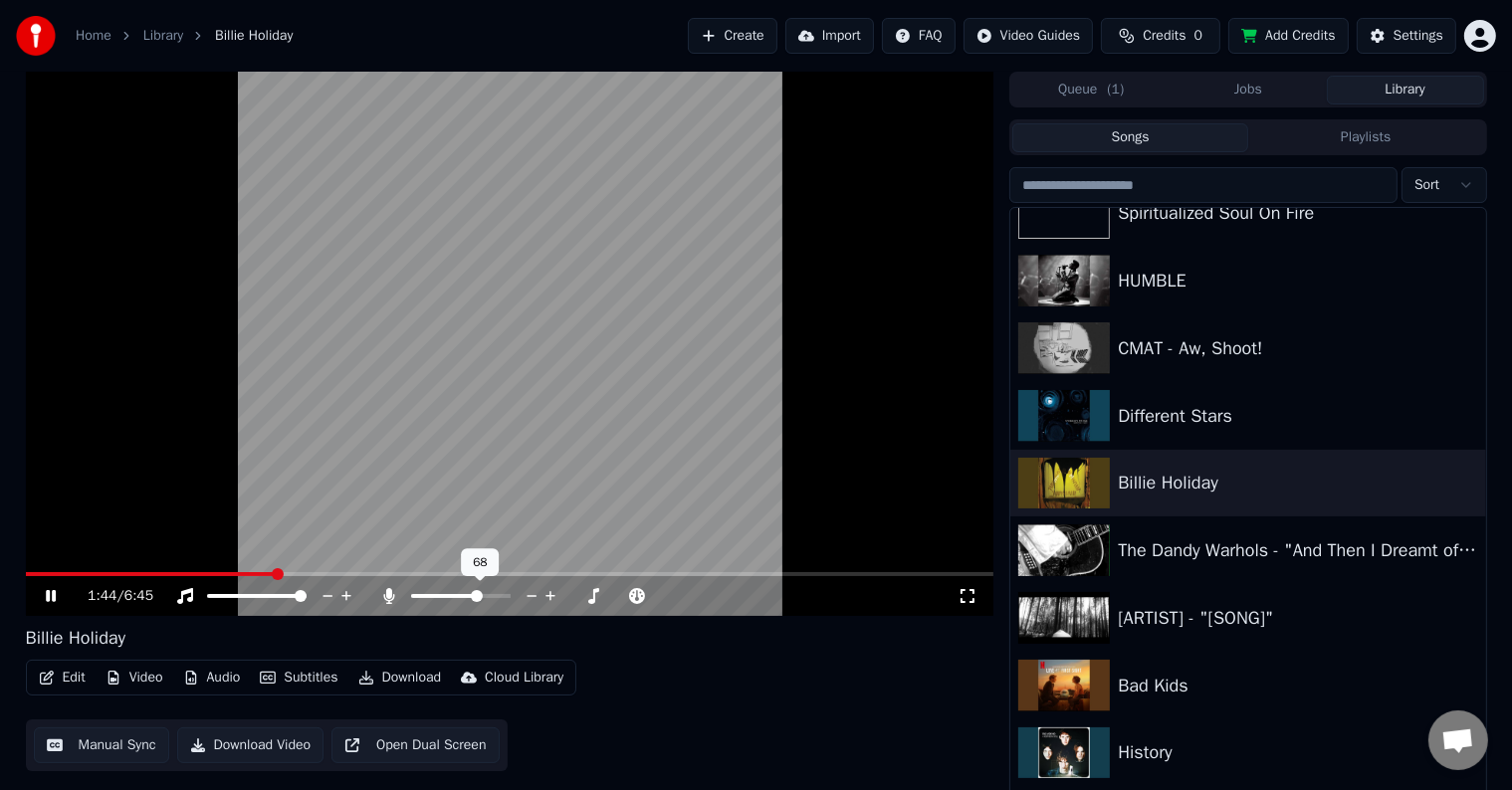 click at bounding box center [477, 596] 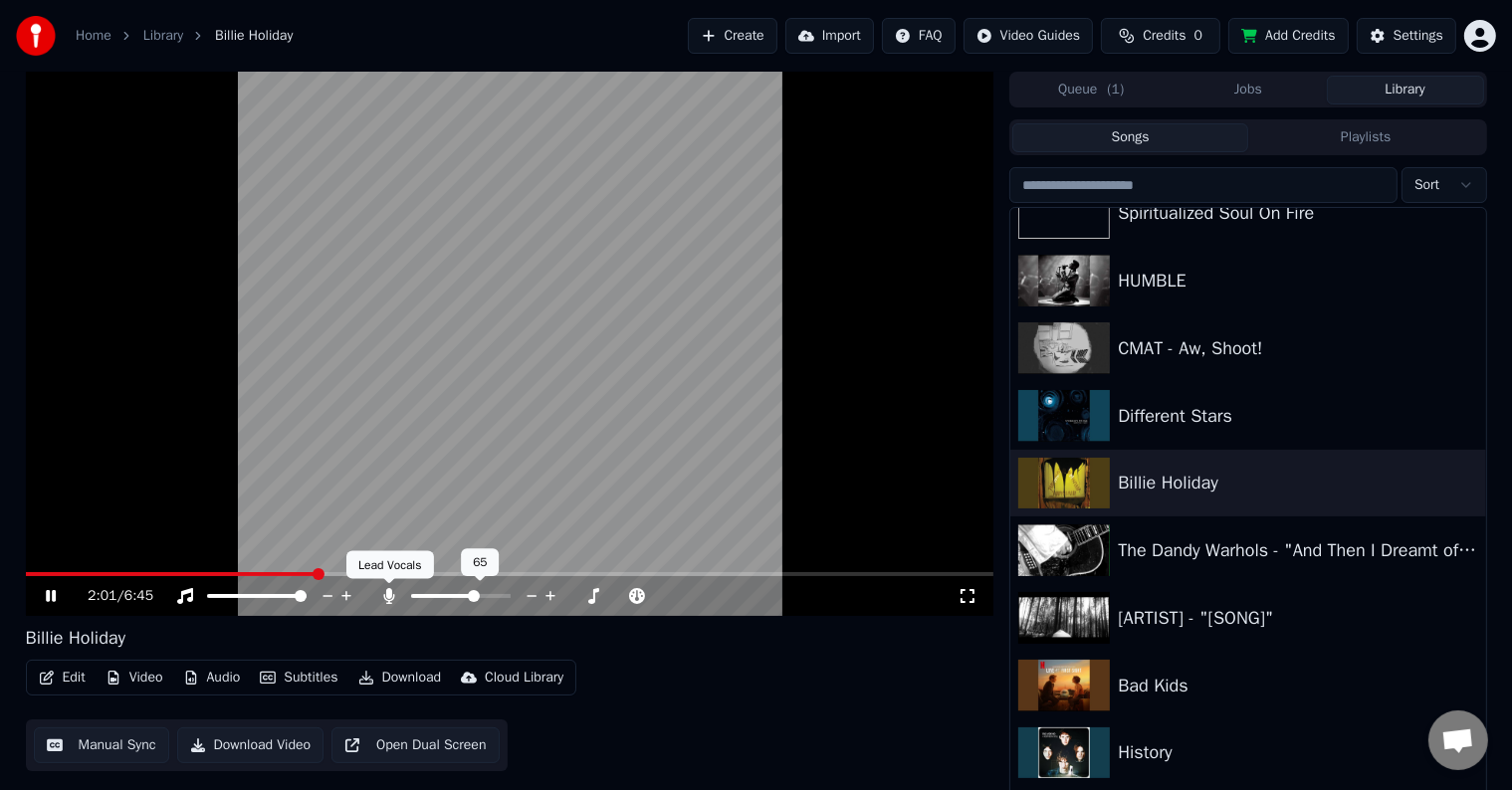 click at bounding box center (389, 596) 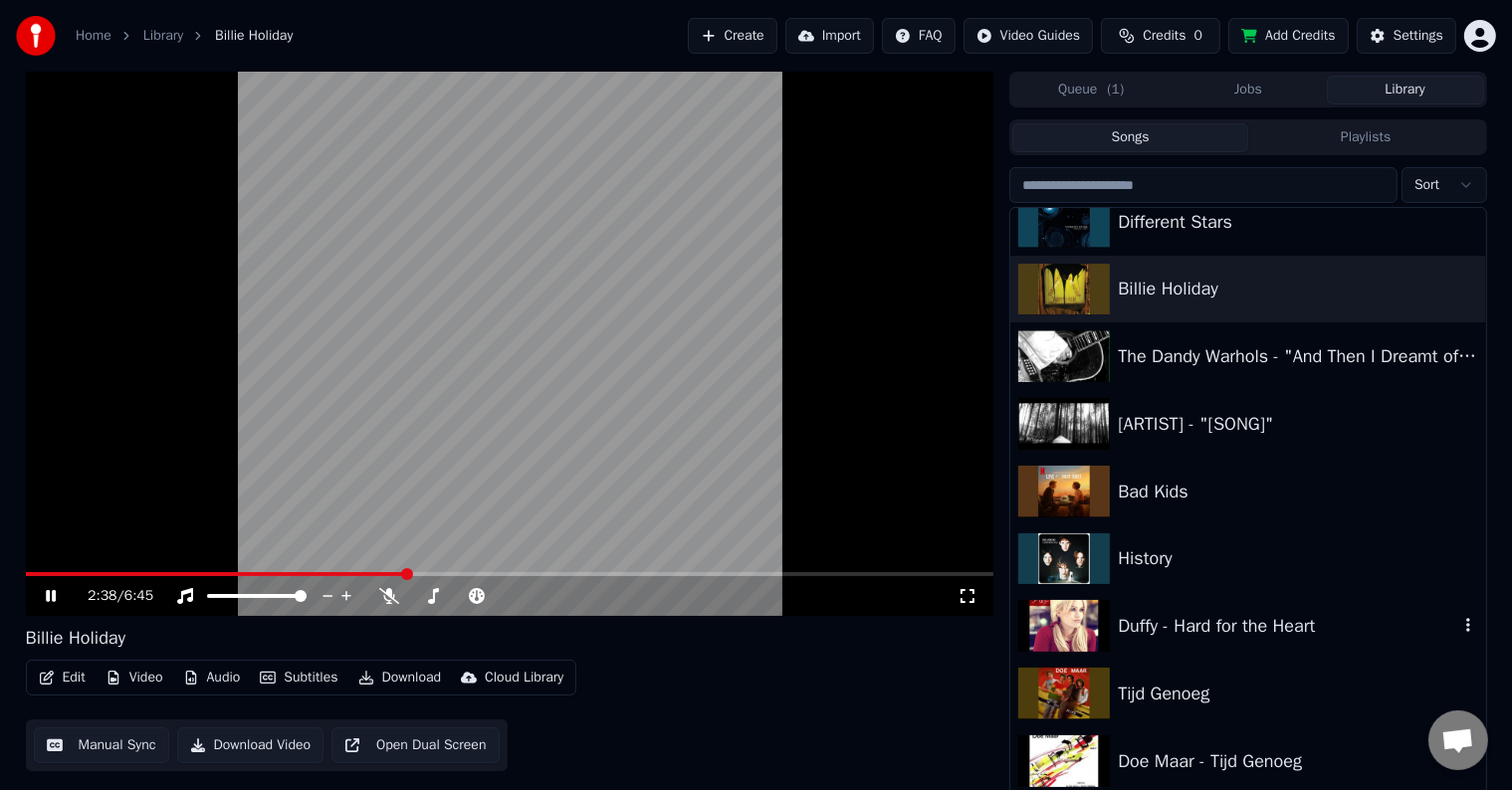 scroll, scrollTop: 2388, scrollLeft: 0, axis: vertical 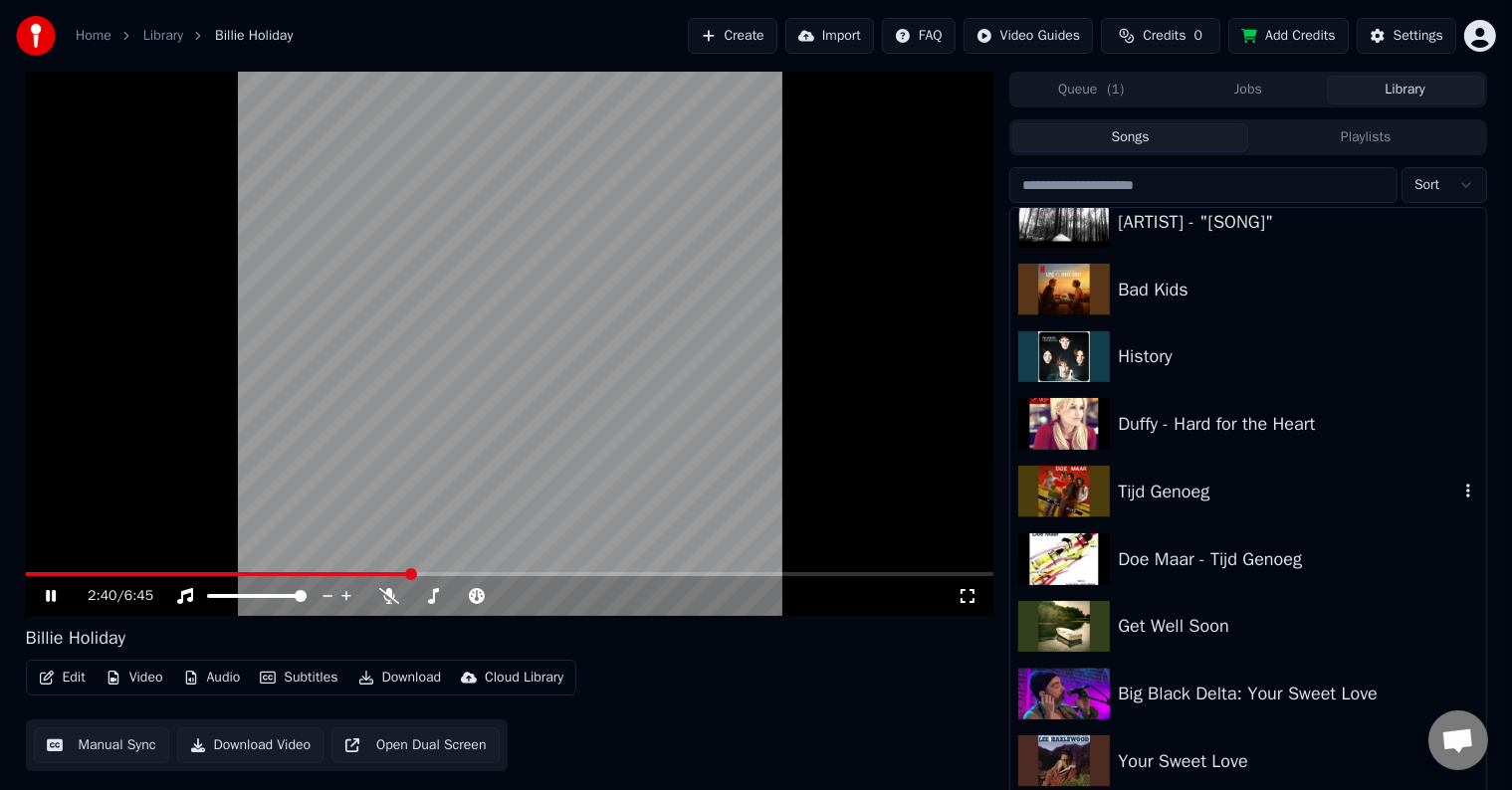 click on "Tijd Genoeg" at bounding box center [1287, 492] 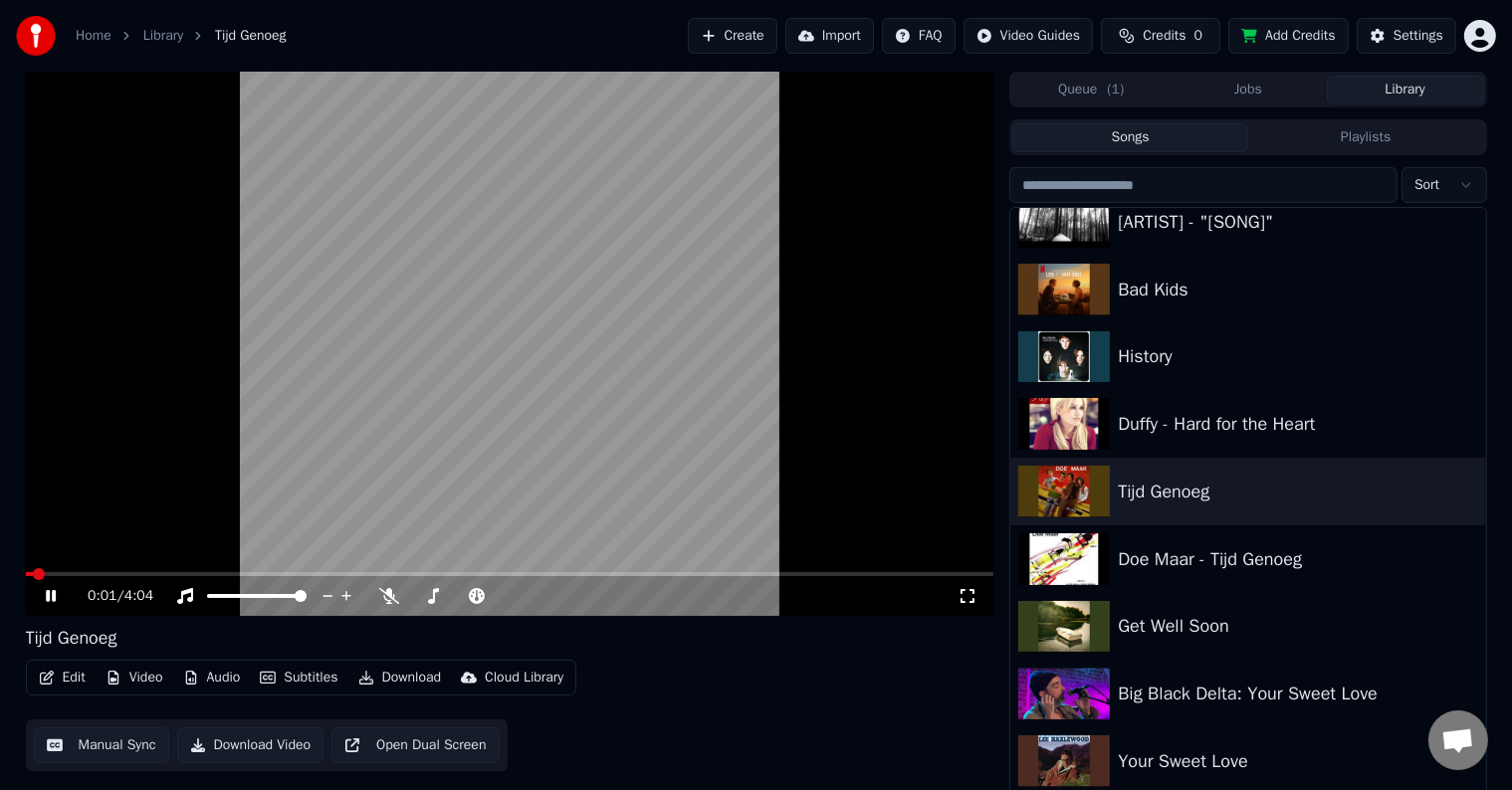 click at bounding box center [510, 343] 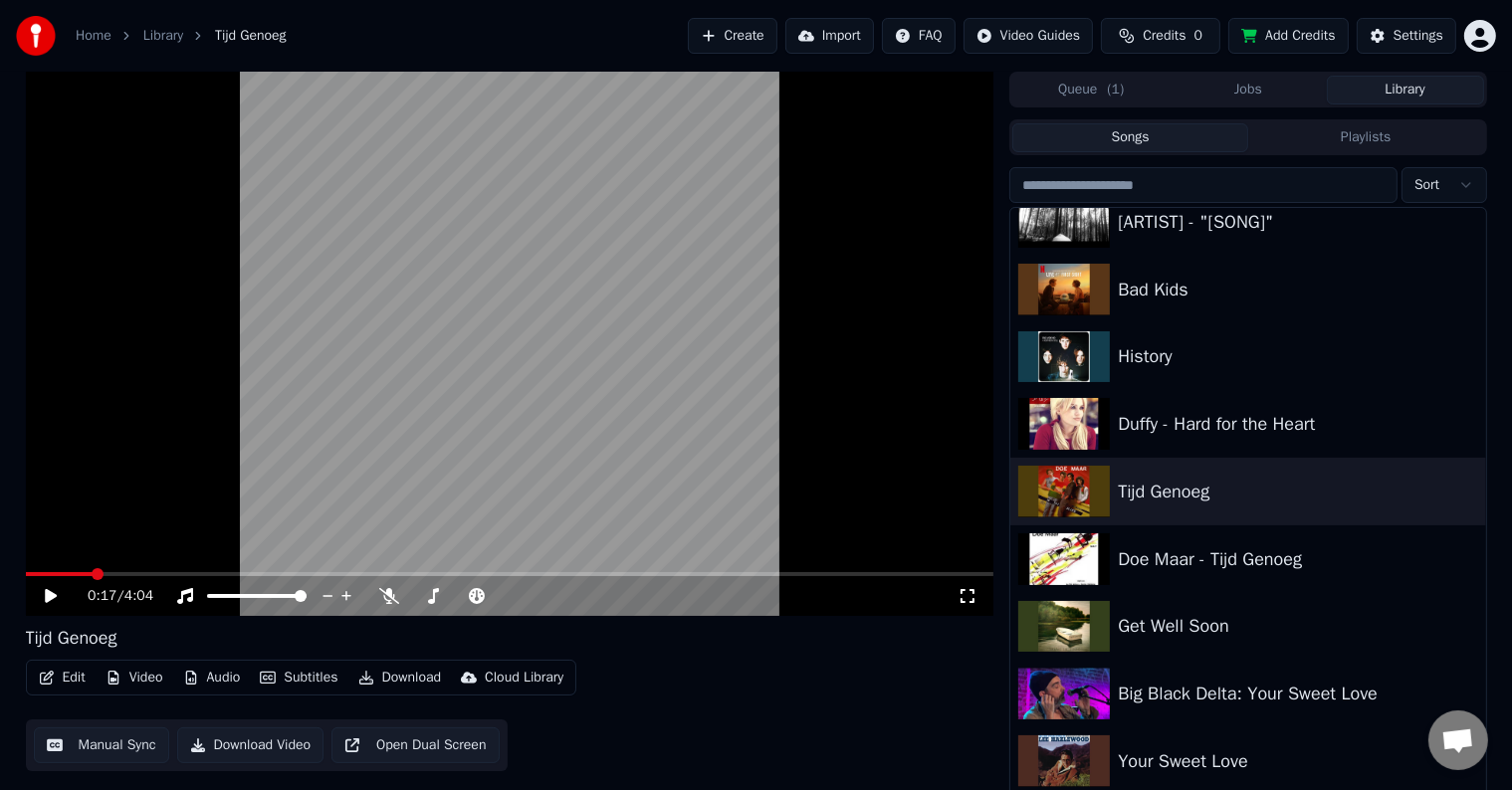 click at bounding box center (98, 574) 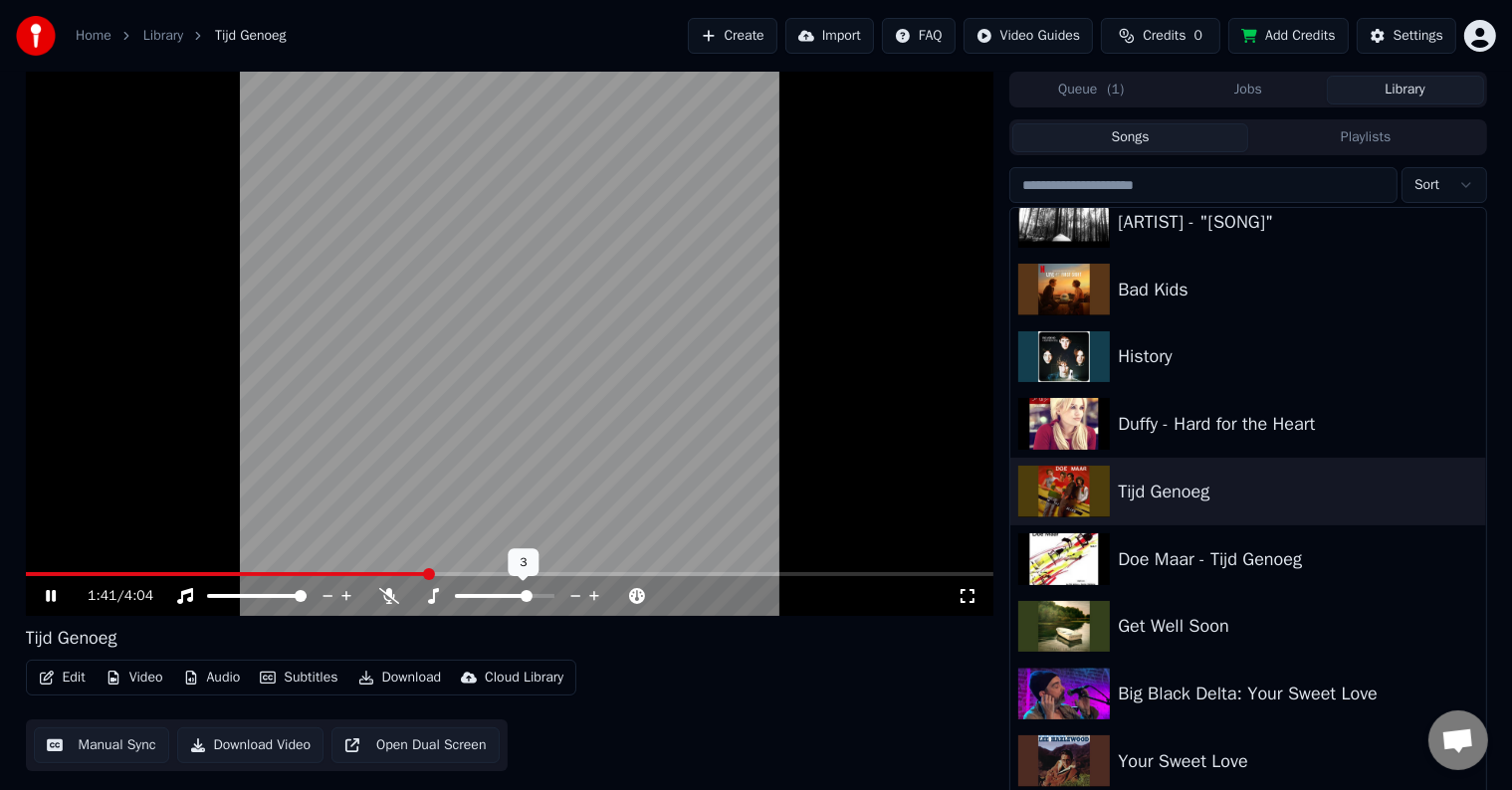 click at bounding box center (527, 596) 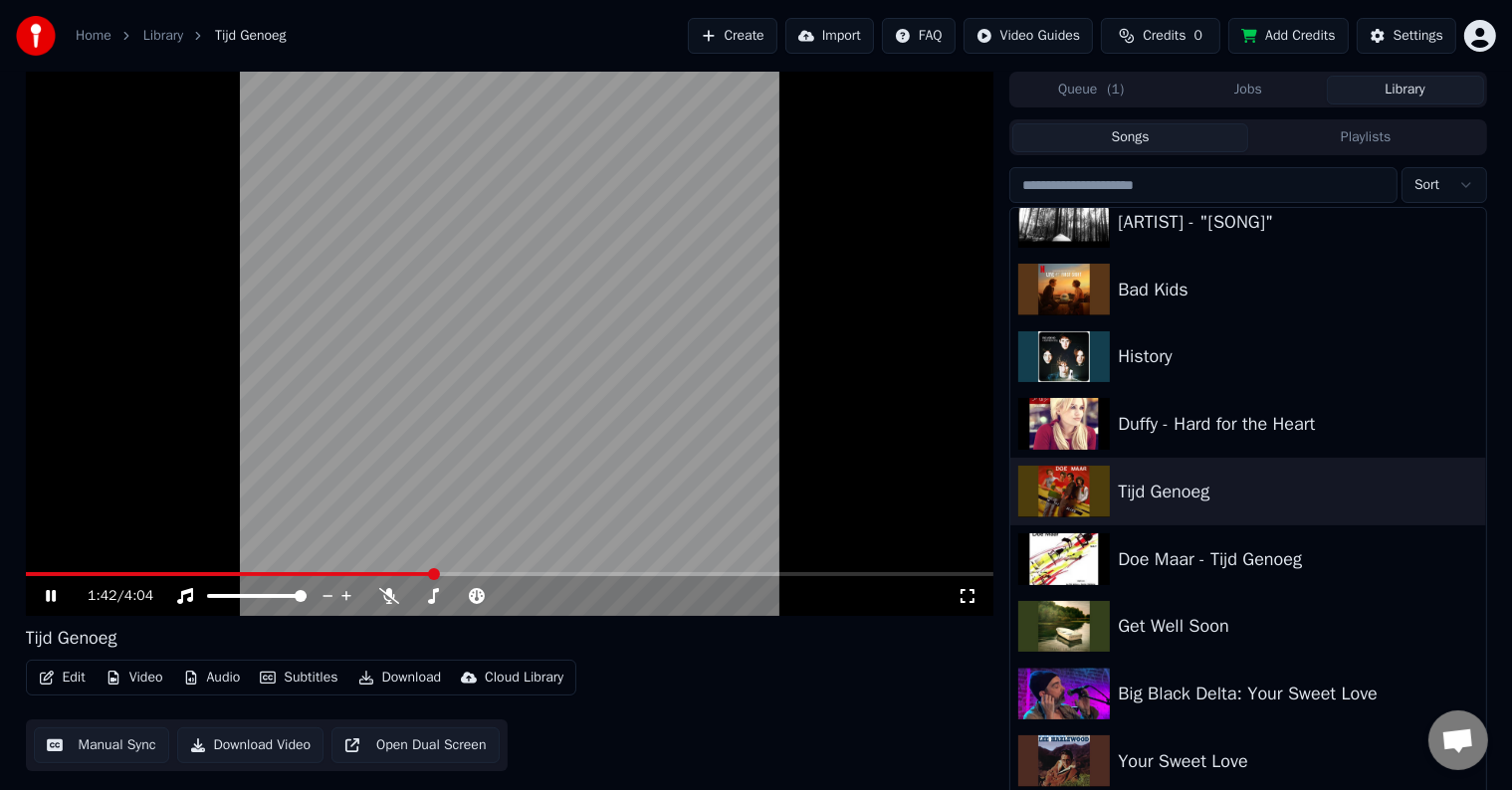 click at bounding box center (230, 574) 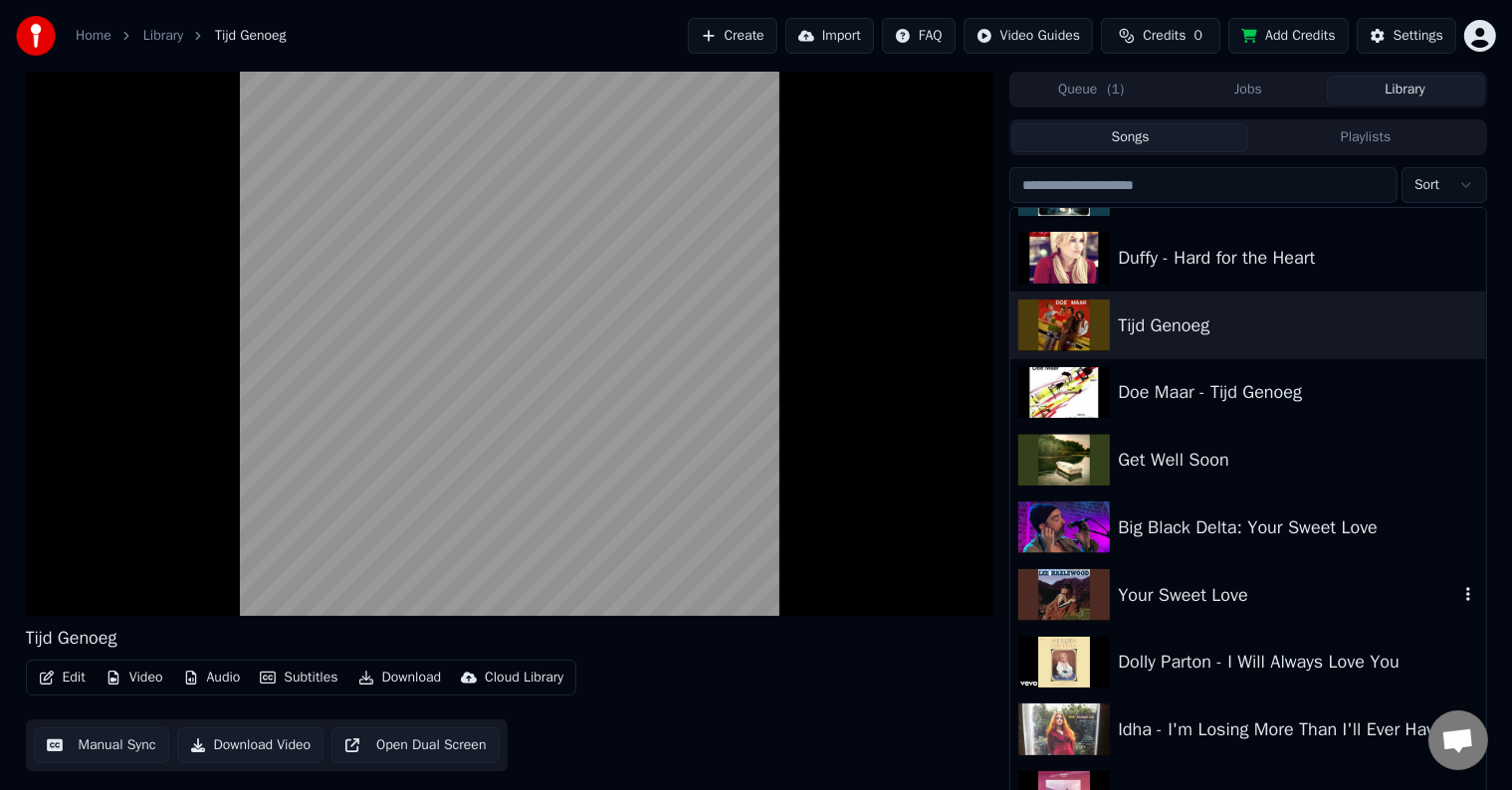 scroll, scrollTop: 2587, scrollLeft: 0, axis: vertical 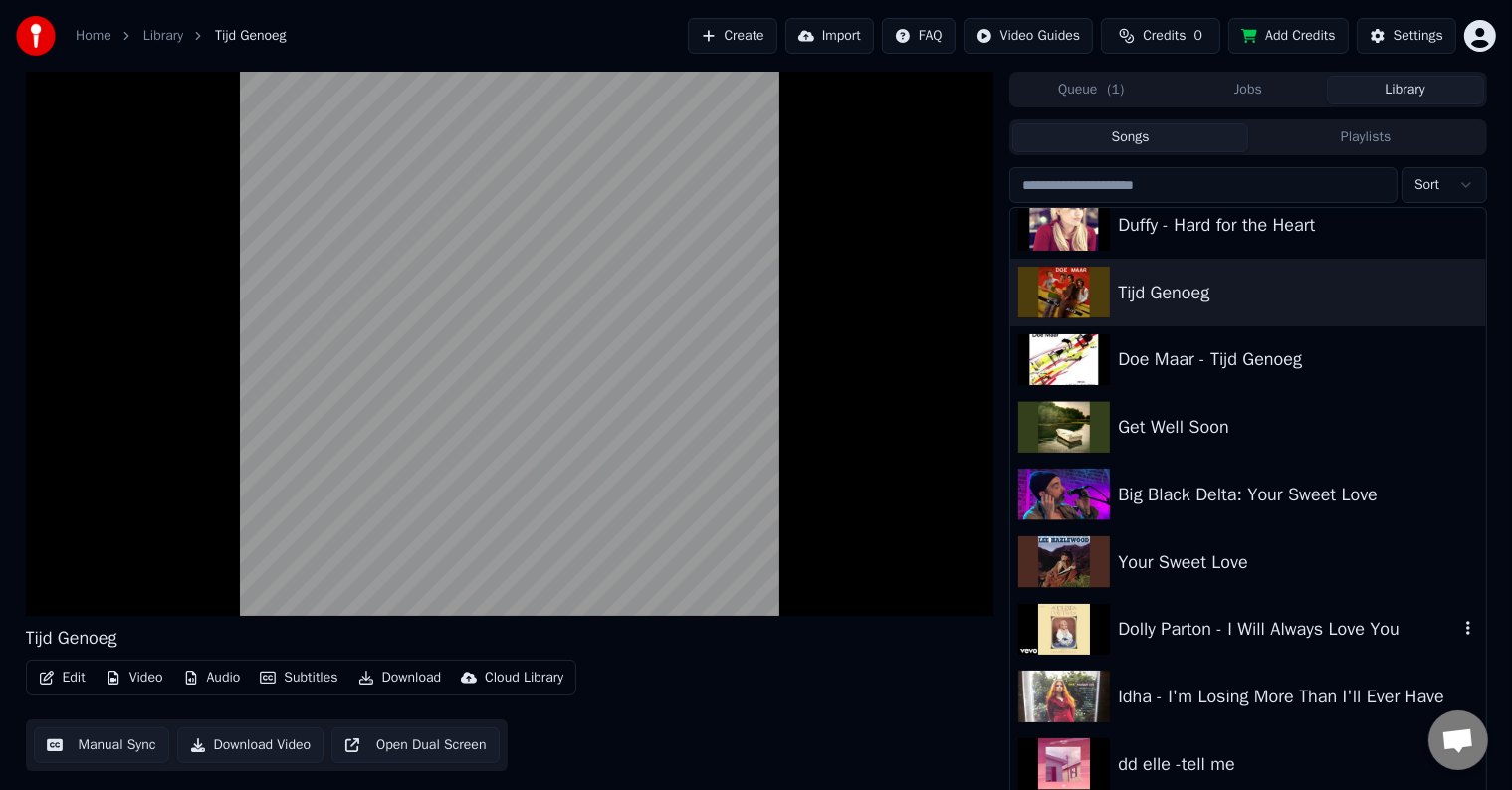 click on "Dolly Parton - I Will Always Love You" at bounding box center (1287, 629) 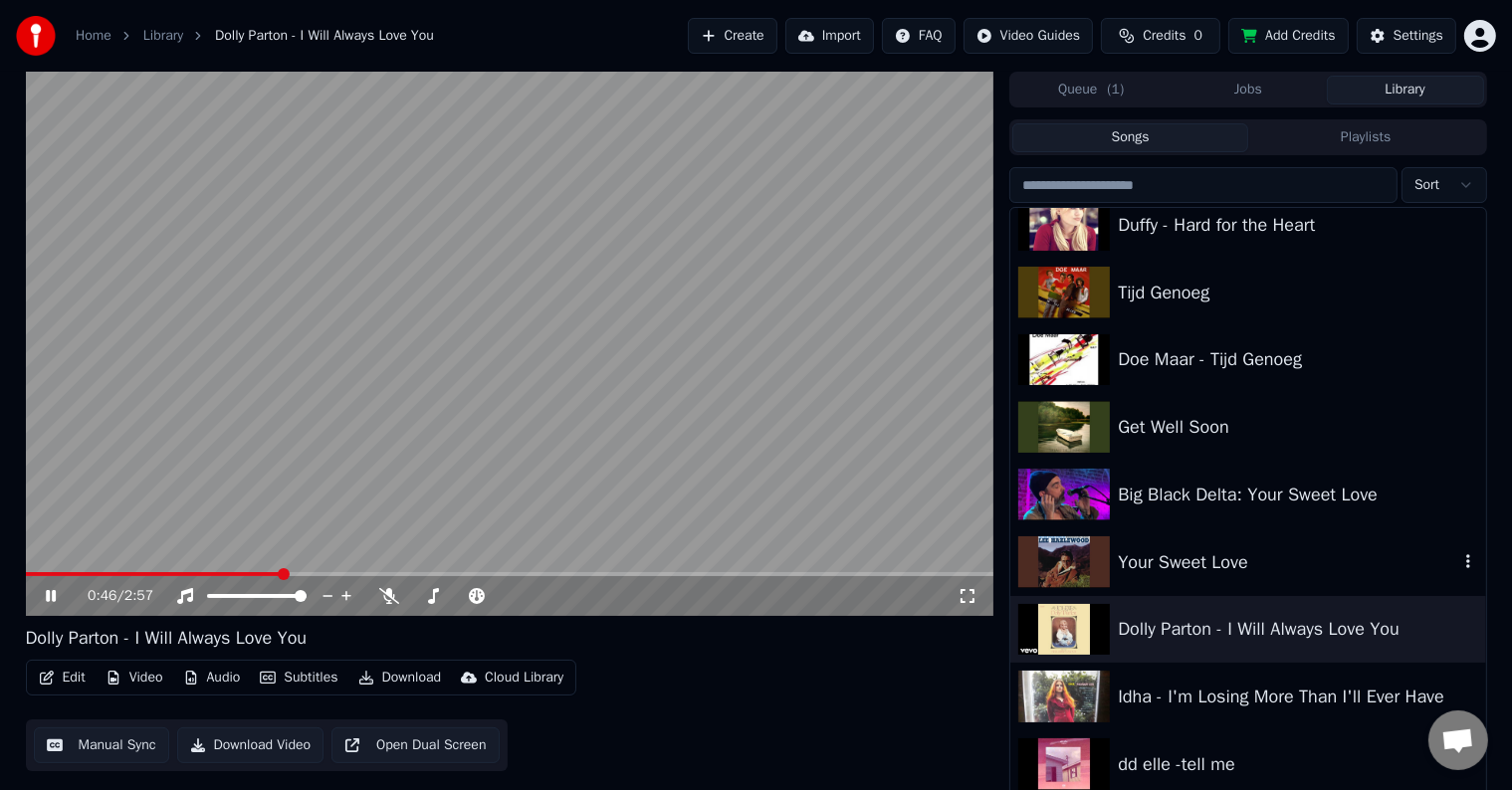 click on "Your Sweet Love" at bounding box center [1287, 562] 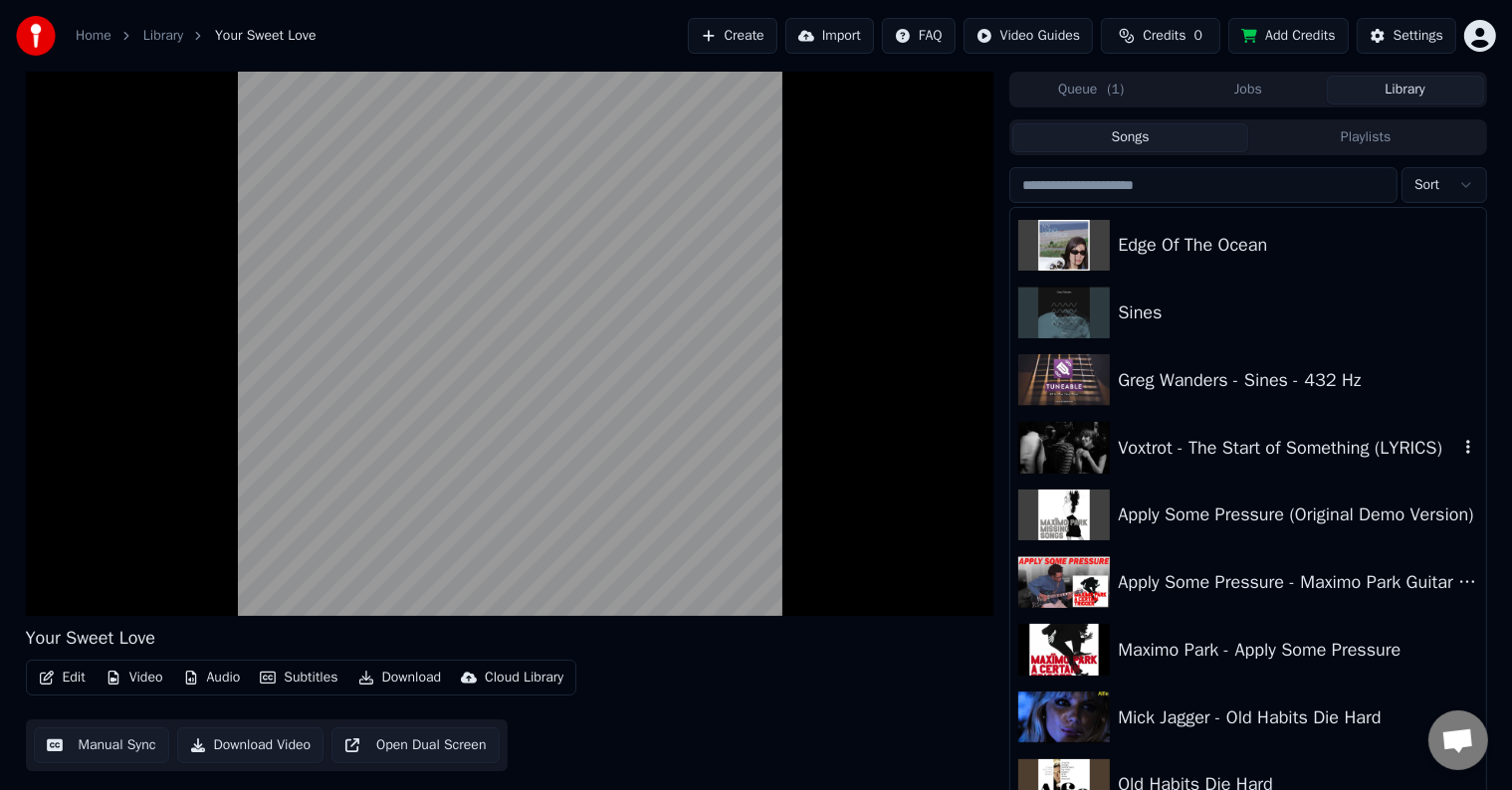 scroll, scrollTop: 5671, scrollLeft: 0, axis: vertical 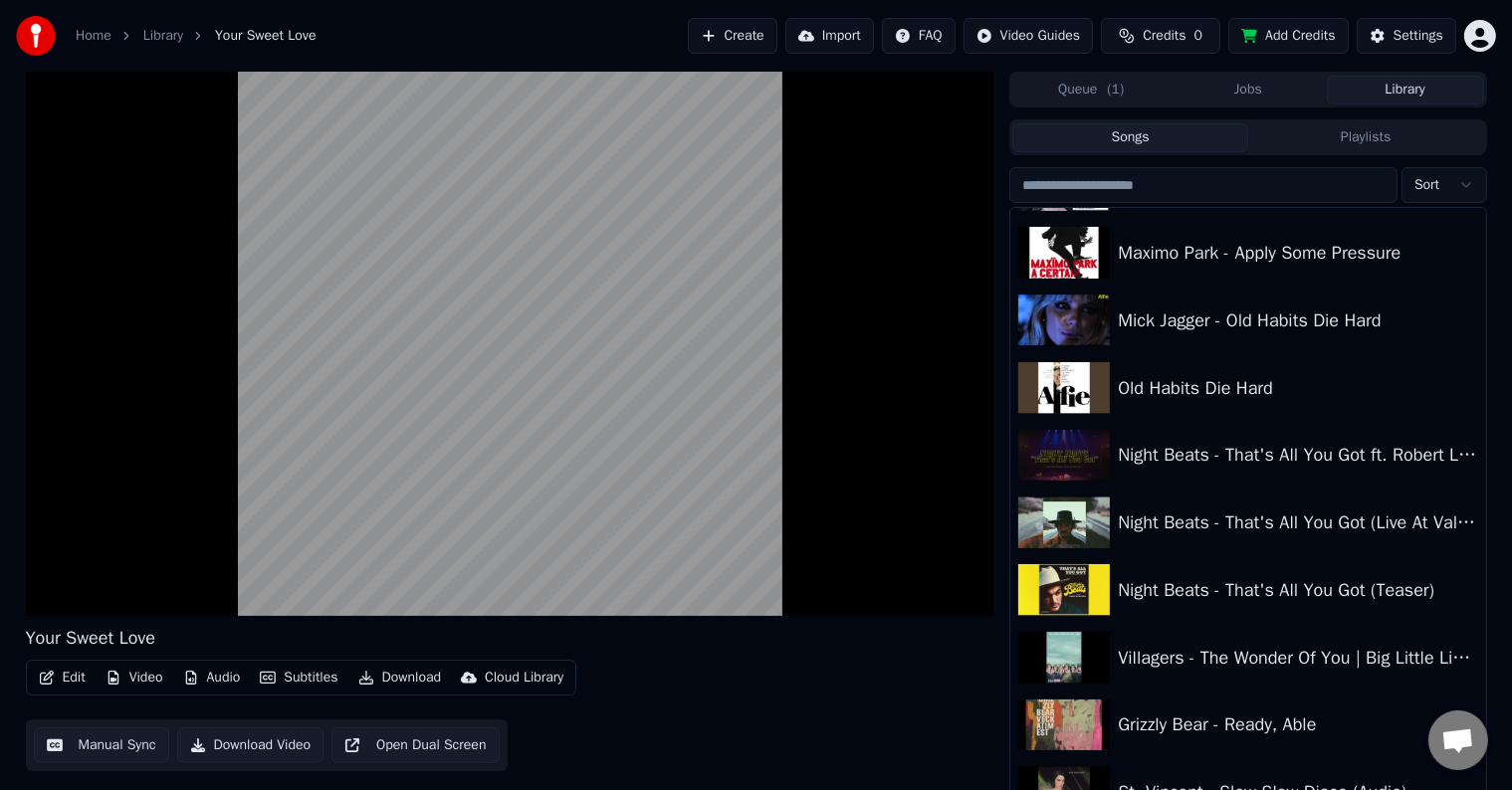 click on "Grizzly Bear - Ready, Able" at bounding box center (1287, 724) 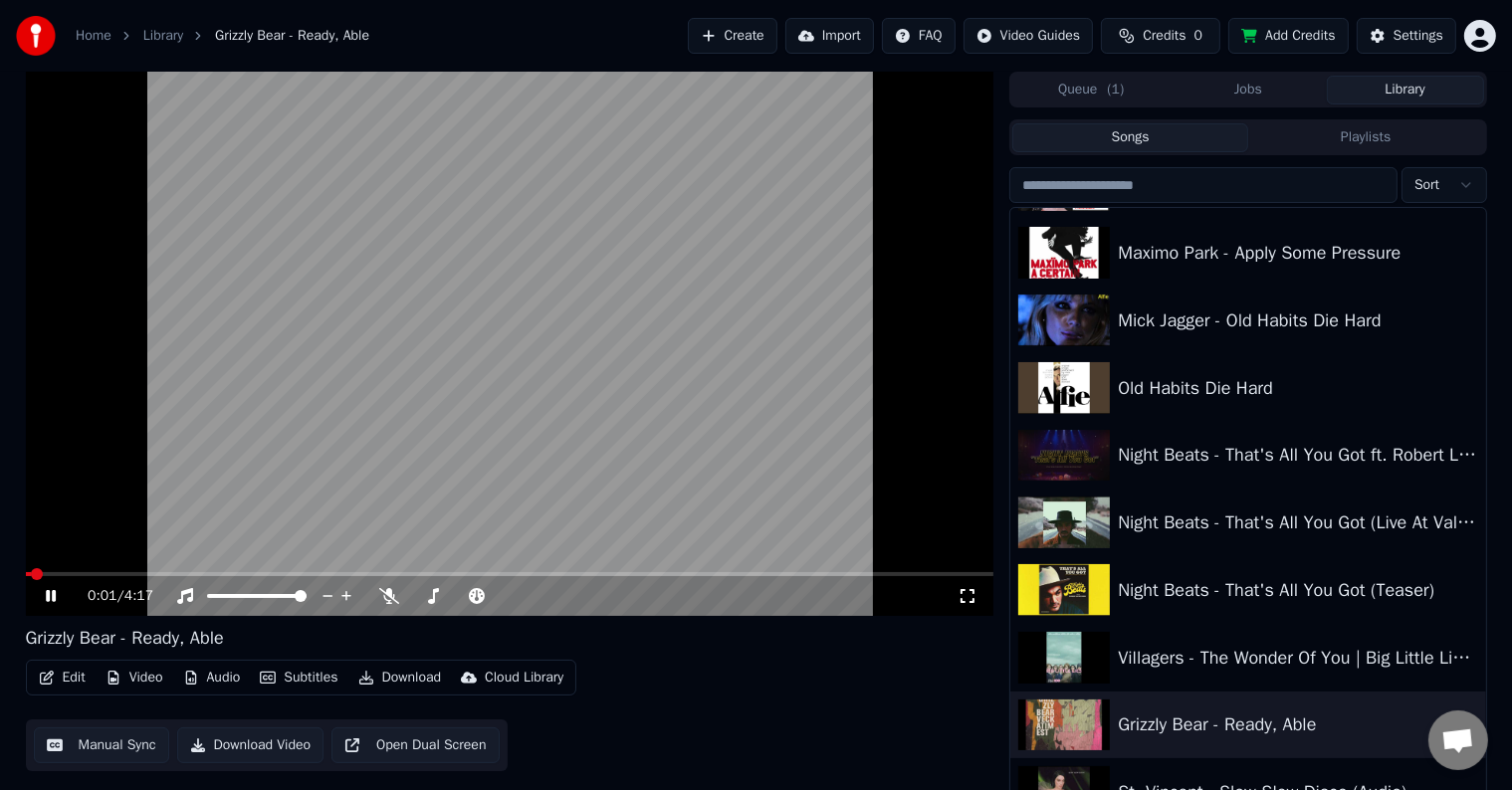 click at bounding box center (510, 343) 